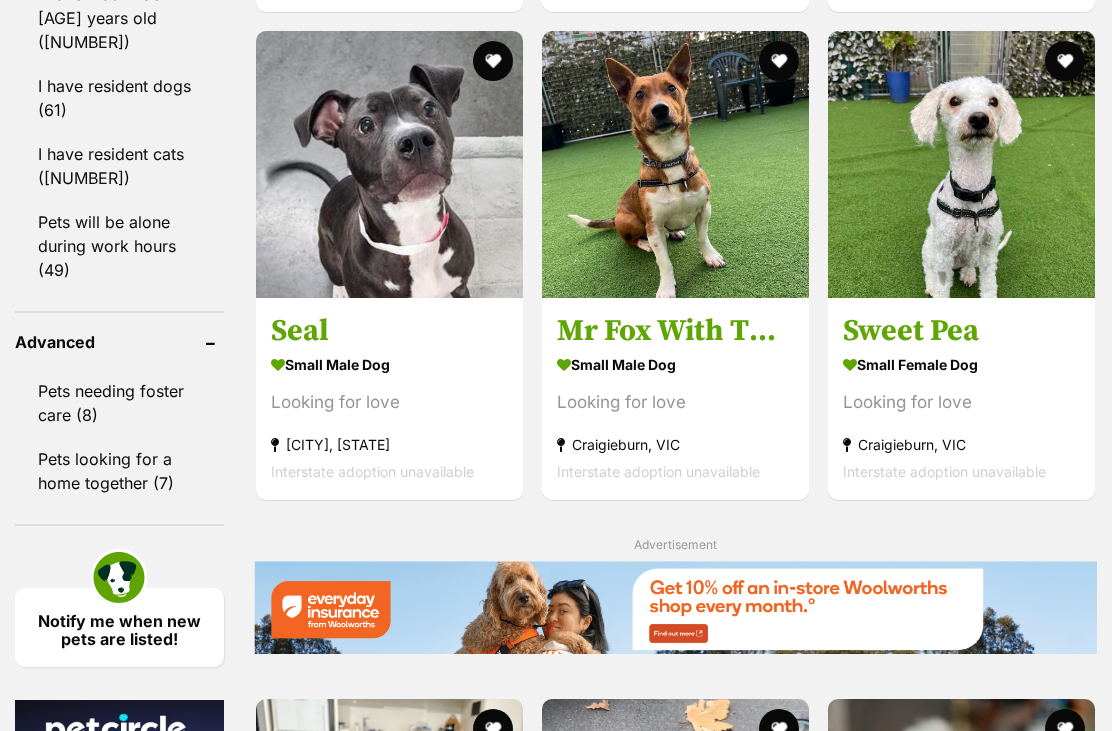 scroll, scrollTop: 2540, scrollLeft: 0, axis: vertical 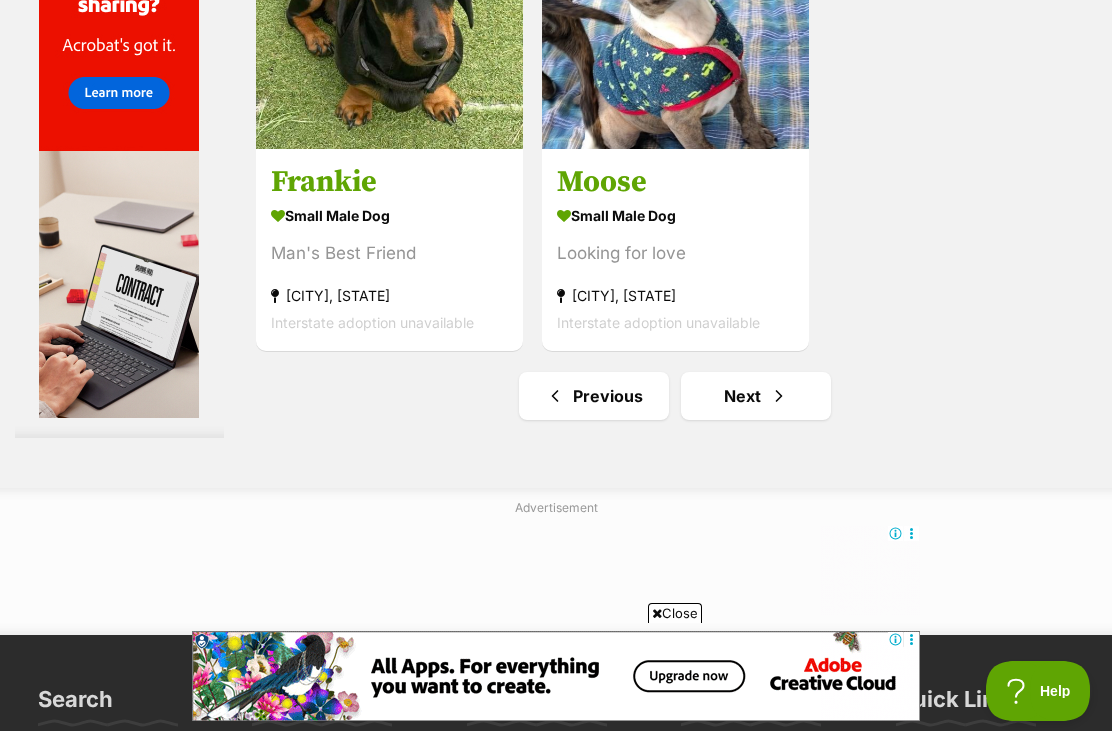 click on "Next" at bounding box center [756, 396] 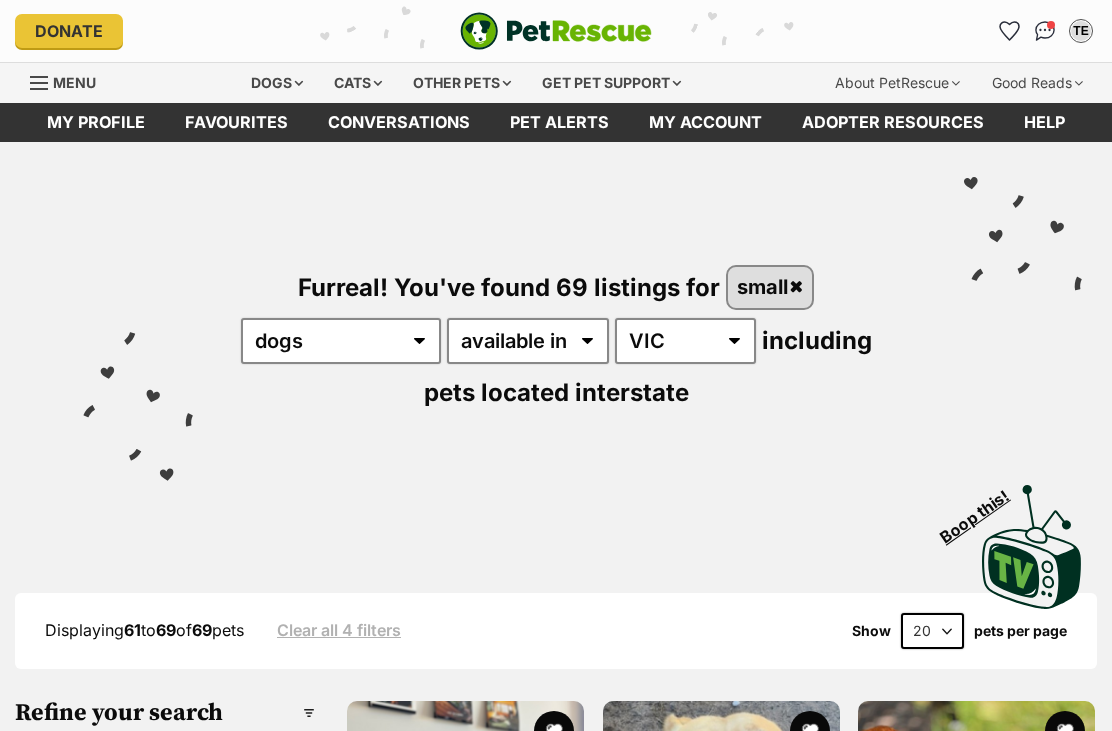scroll, scrollTop: 544, scrollLeft: 0, axis: vertical 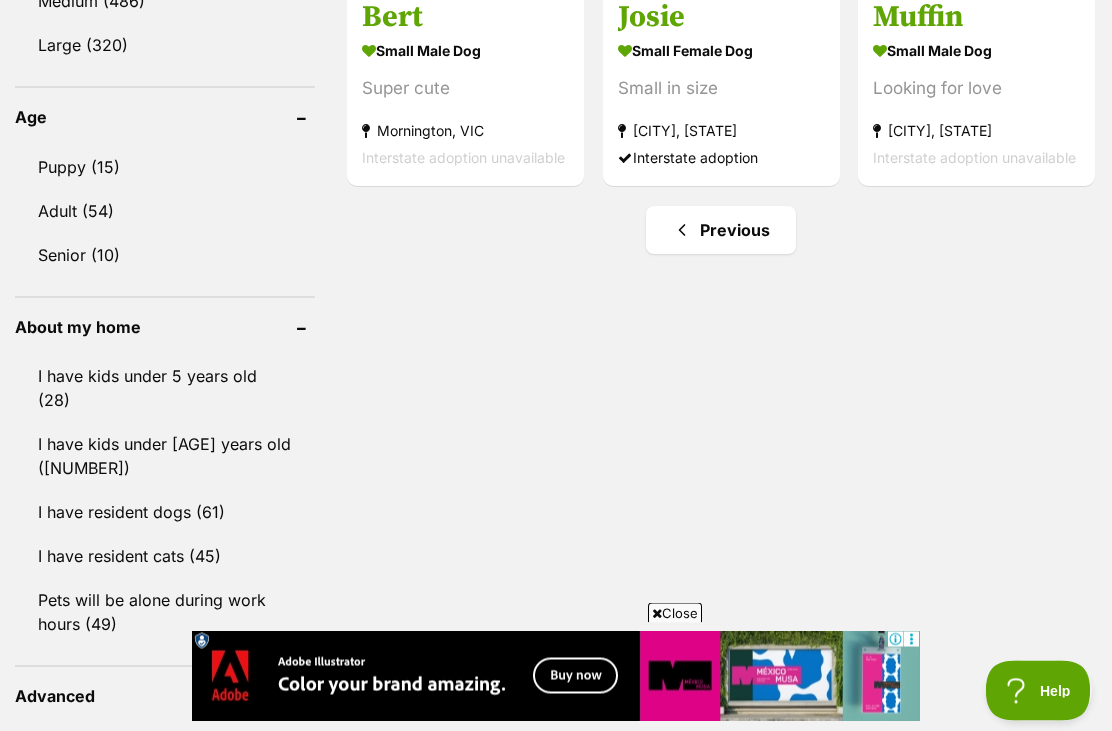 click on "I have kids under 12 years old ([NUMBER])" at bounding box center [165, 457] 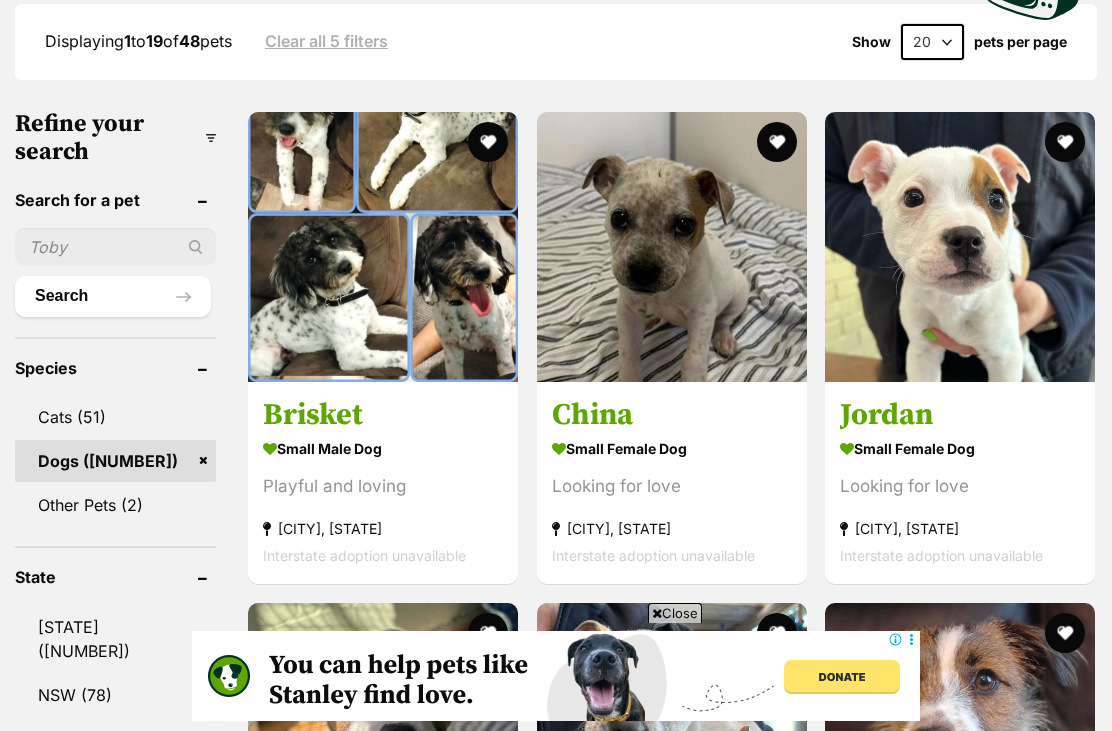 scroll, scrollTop: 0, scrollLeft: 0, axis: both 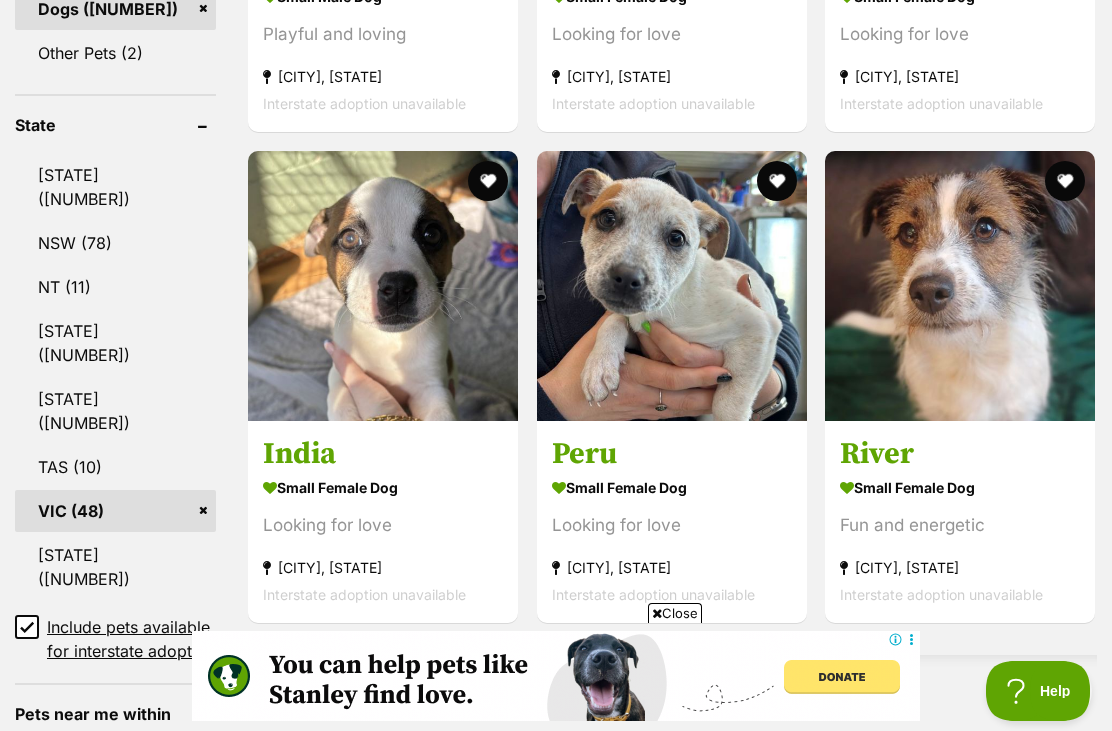 click on "small female Dog" at bounding box center [672, 487] 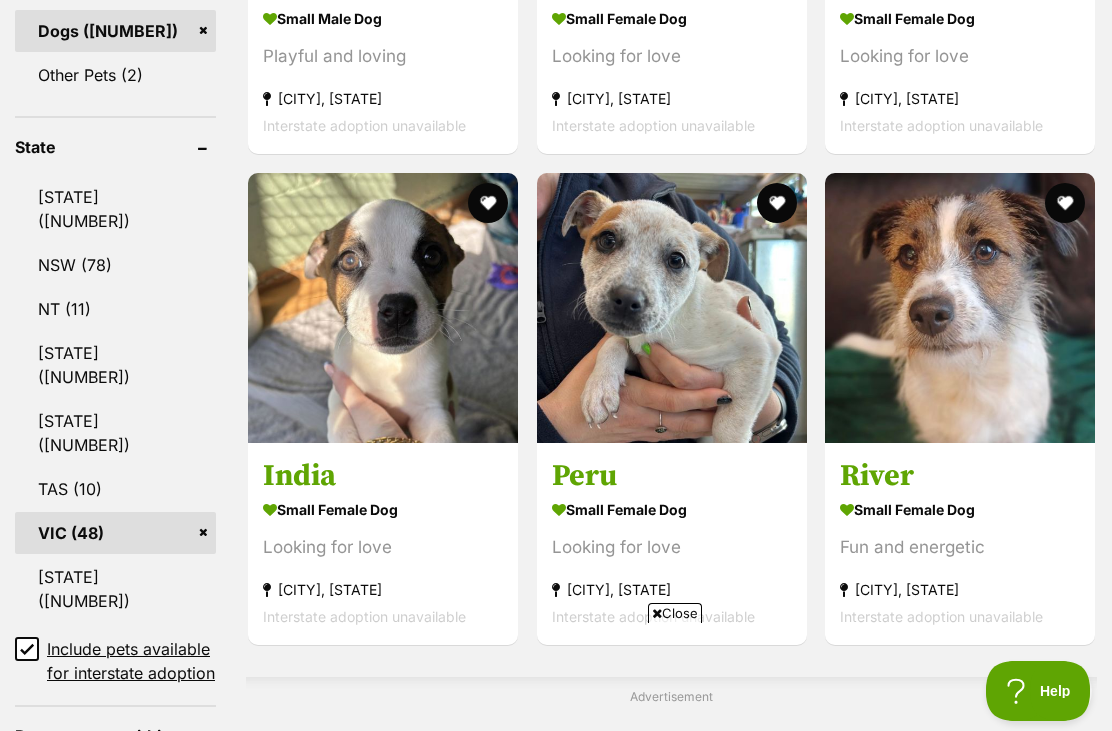 click on "small female Dog
Fun and energetic
Dromana, VIC
Interstate adoption unavailable" at bounding box center (960, 562) 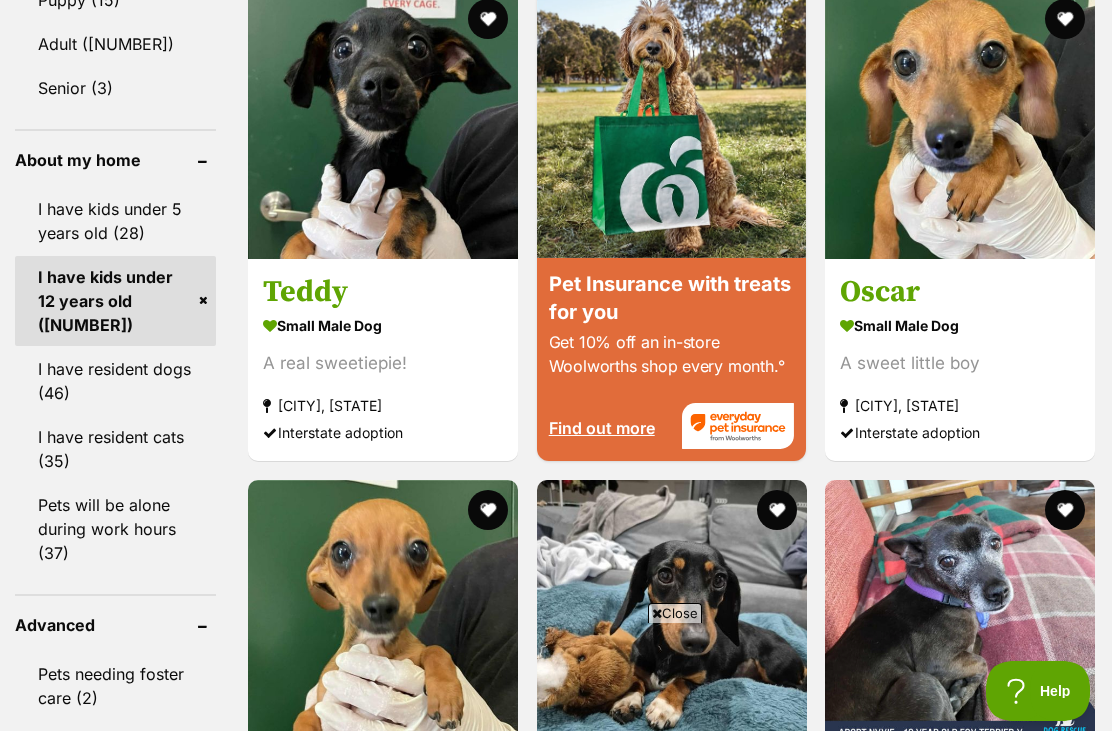 scroll, scrollTop: 2358, scrollLeft: 0, axis: vertical 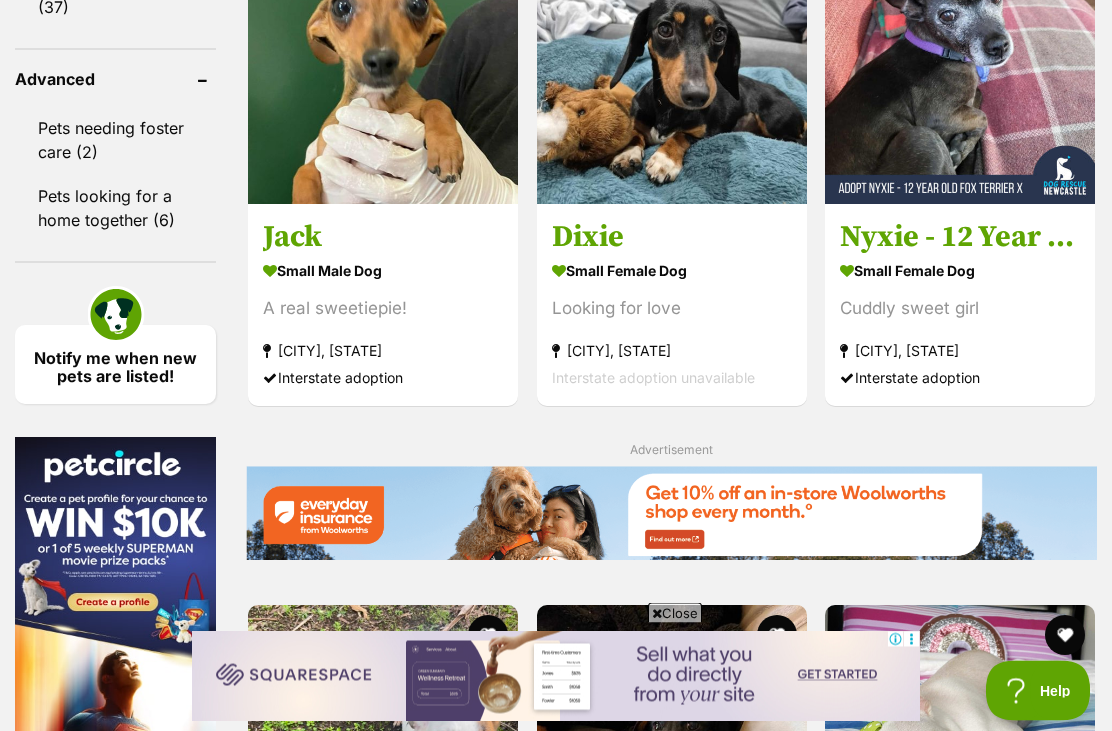 click on "Dixie
small female Dog
Looking for love
Bannockburn, VIC
Interstate adoption unavailable" at bounding box center [672, 305] 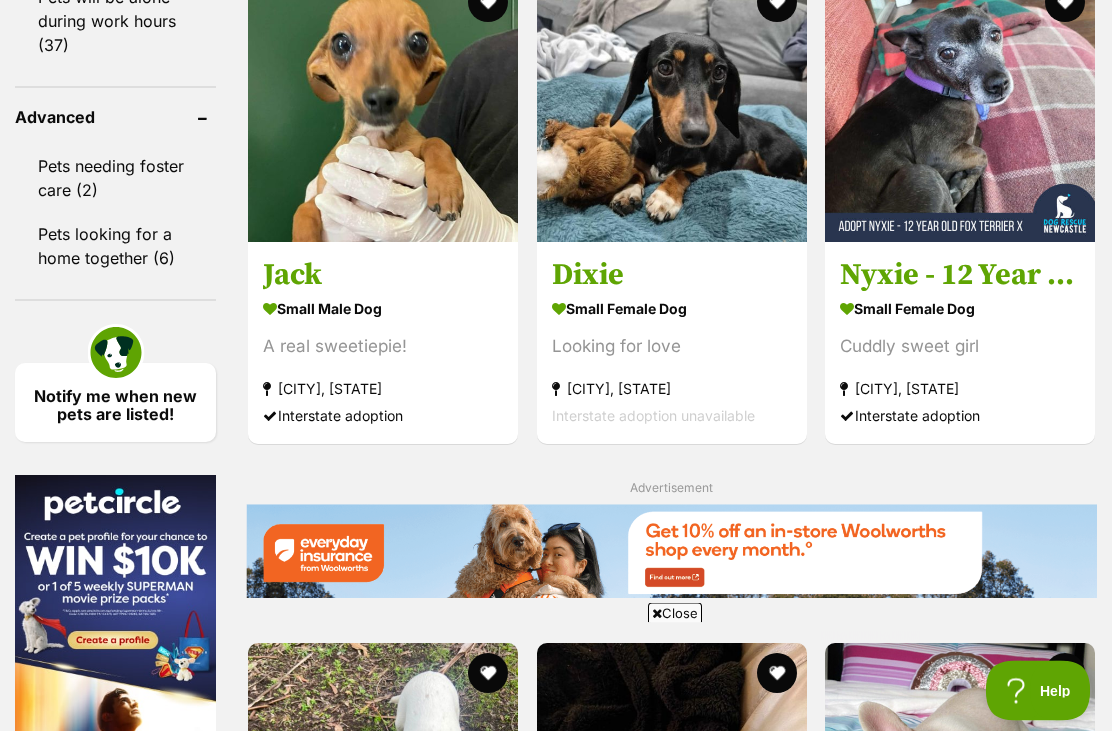 scroll, scrollTop: 3249, scrollLeft: 0, axis: vertical 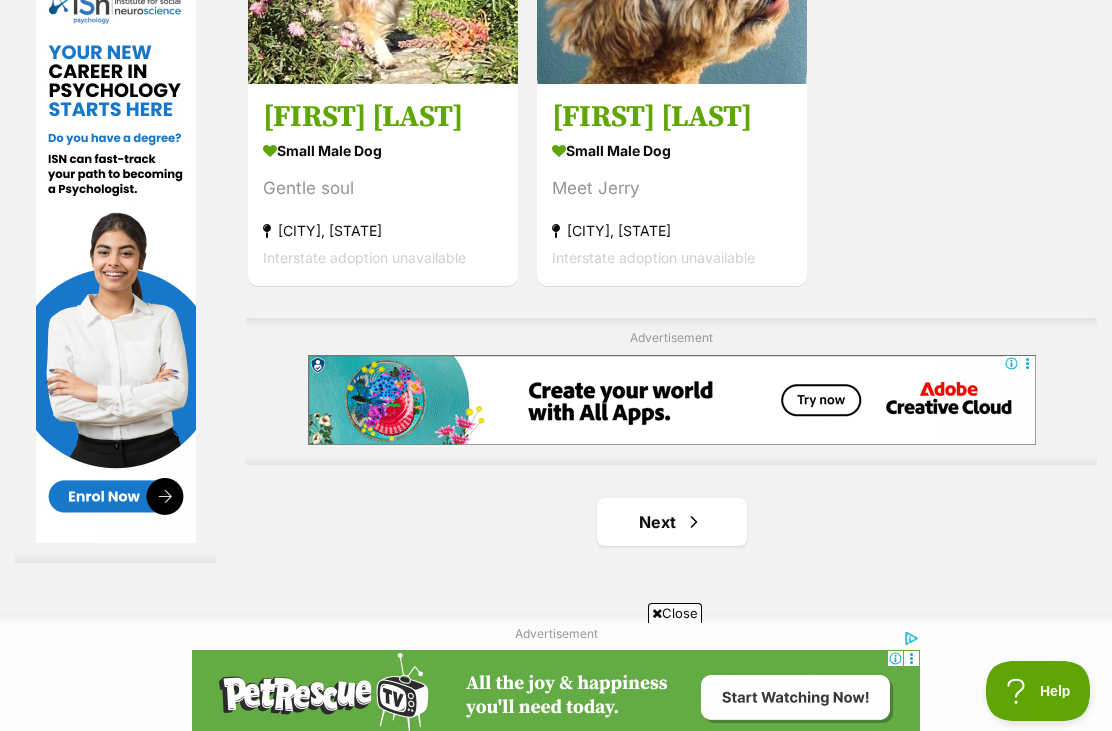 click on "Next" at bounding box center [672, 522] 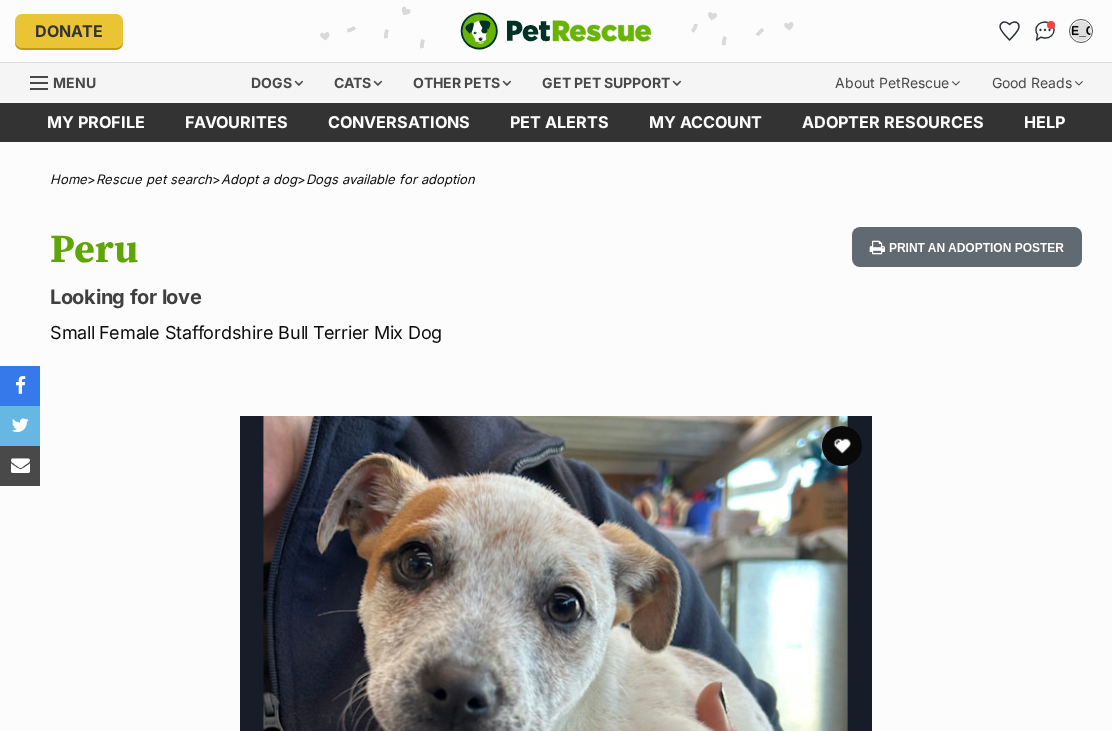 scroll, scrollTop: 0, scrollLeft: 0, axis: both 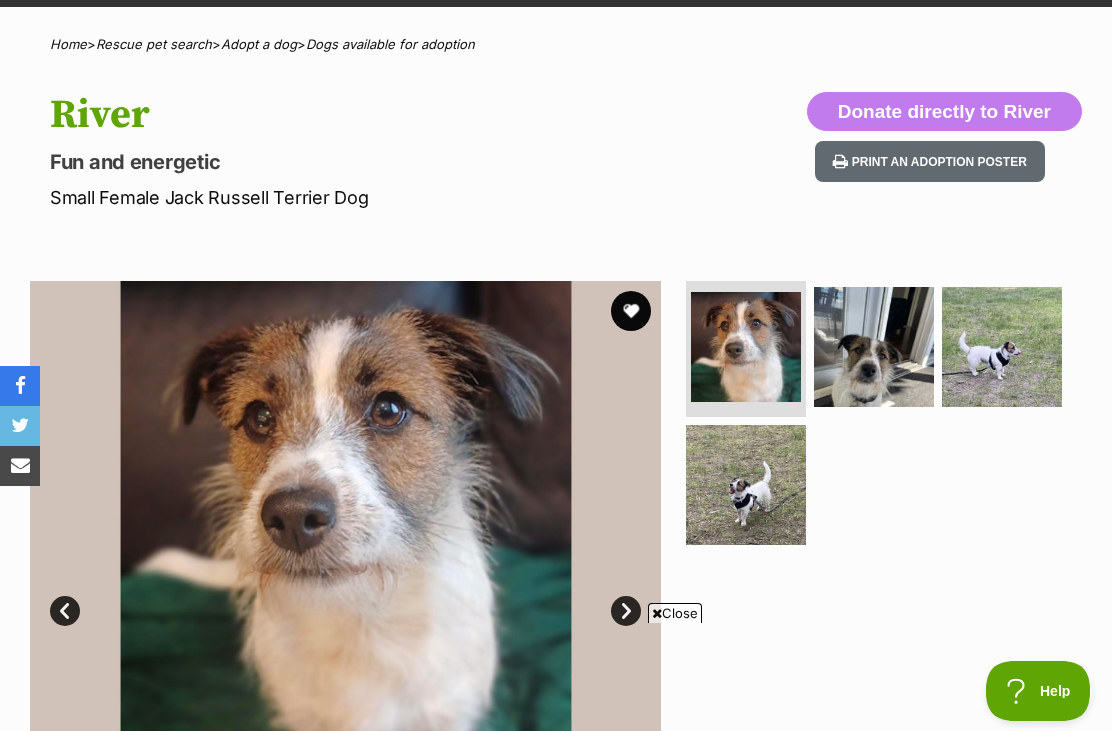 click at bounding box center (874, 347) 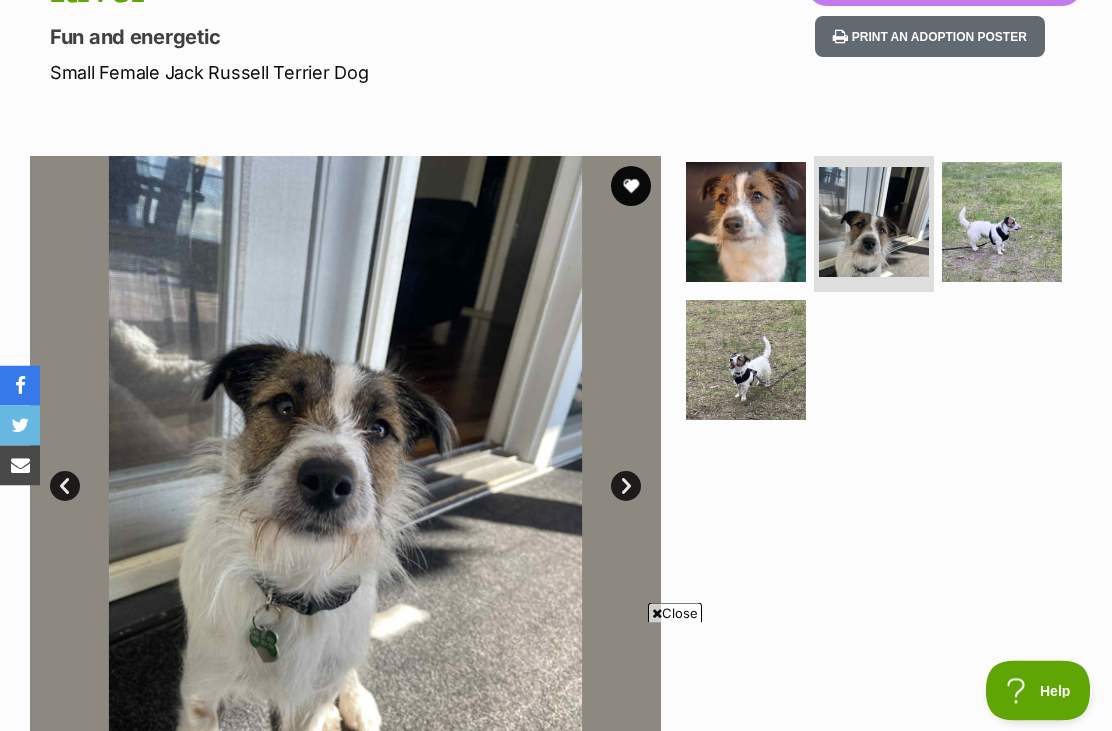 click on "Next" at bounding box center (626, 487) 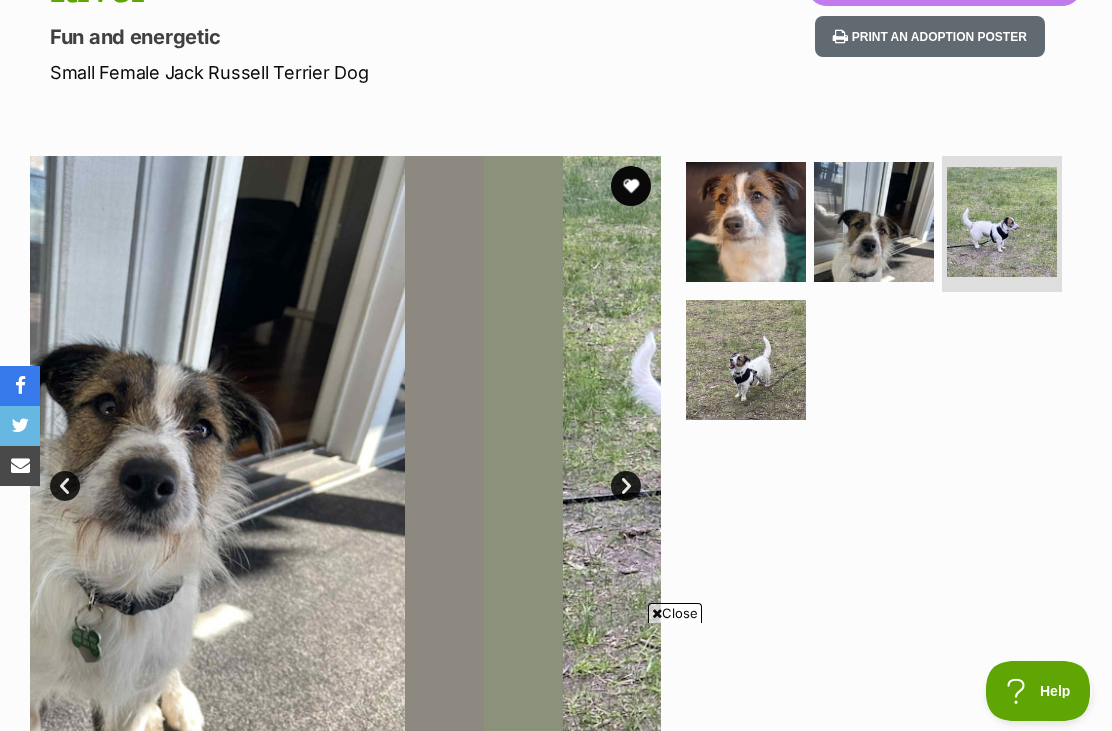 click on "Next" at bounding box center (626, 486) 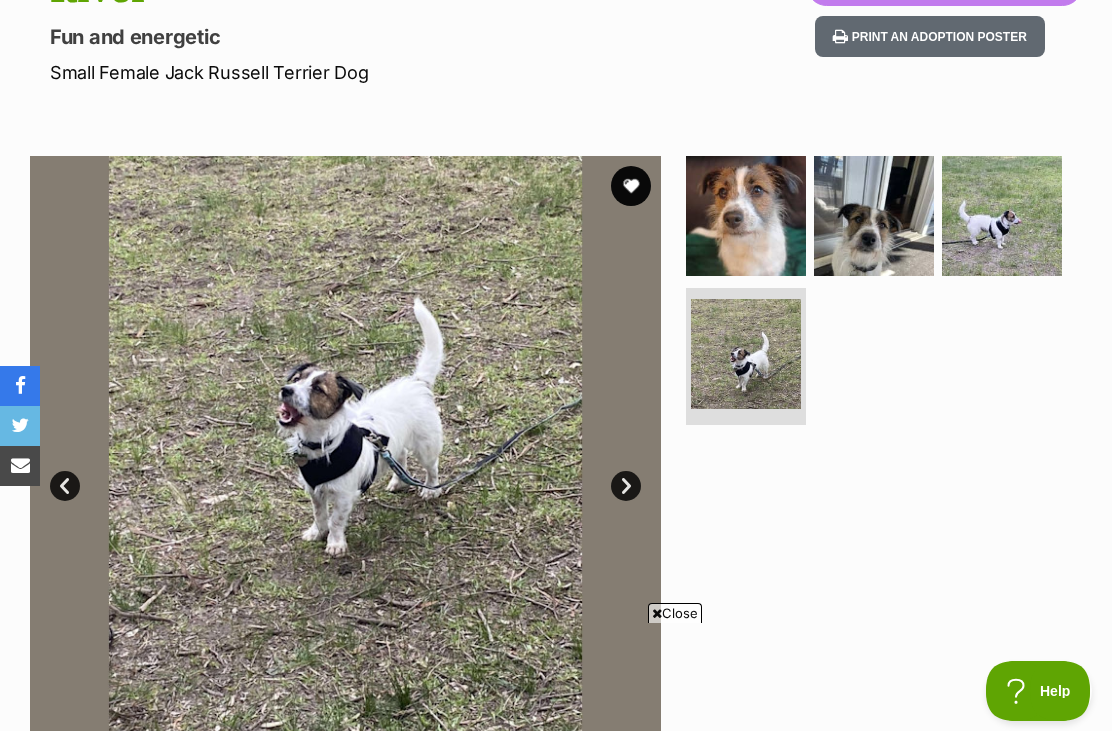 click on "Next" at bounding box center [626, 486] 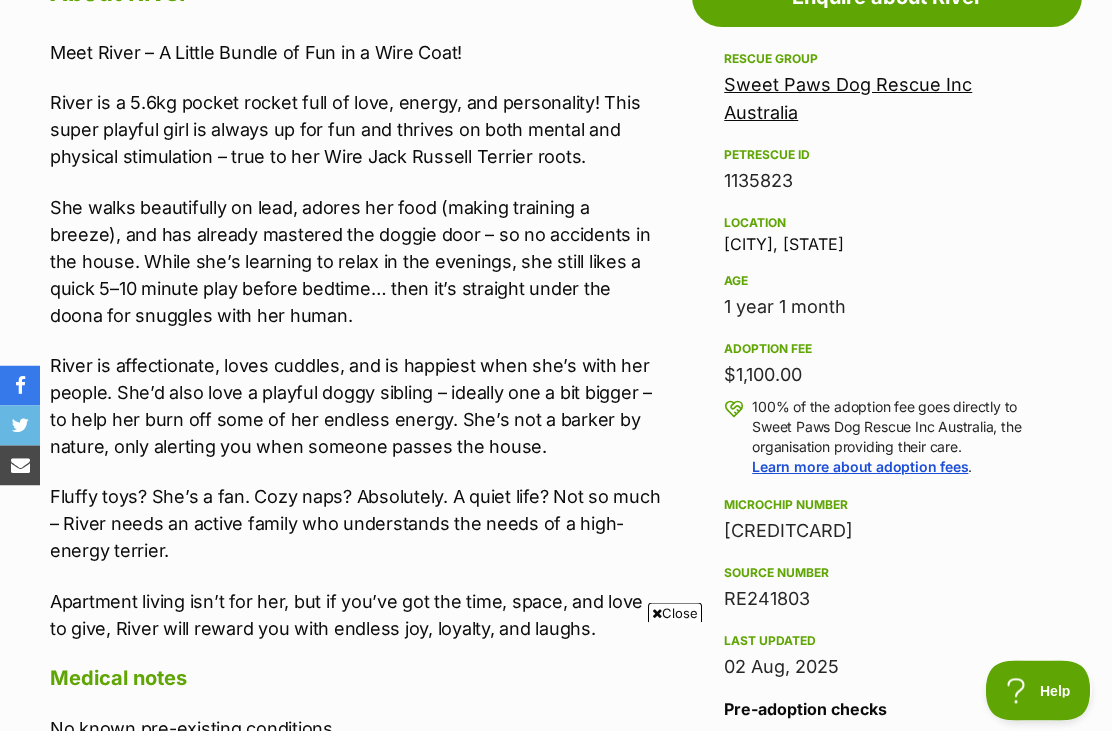 scroll, scrollTop: 1146, scrollLeft: 0, axis: vertical 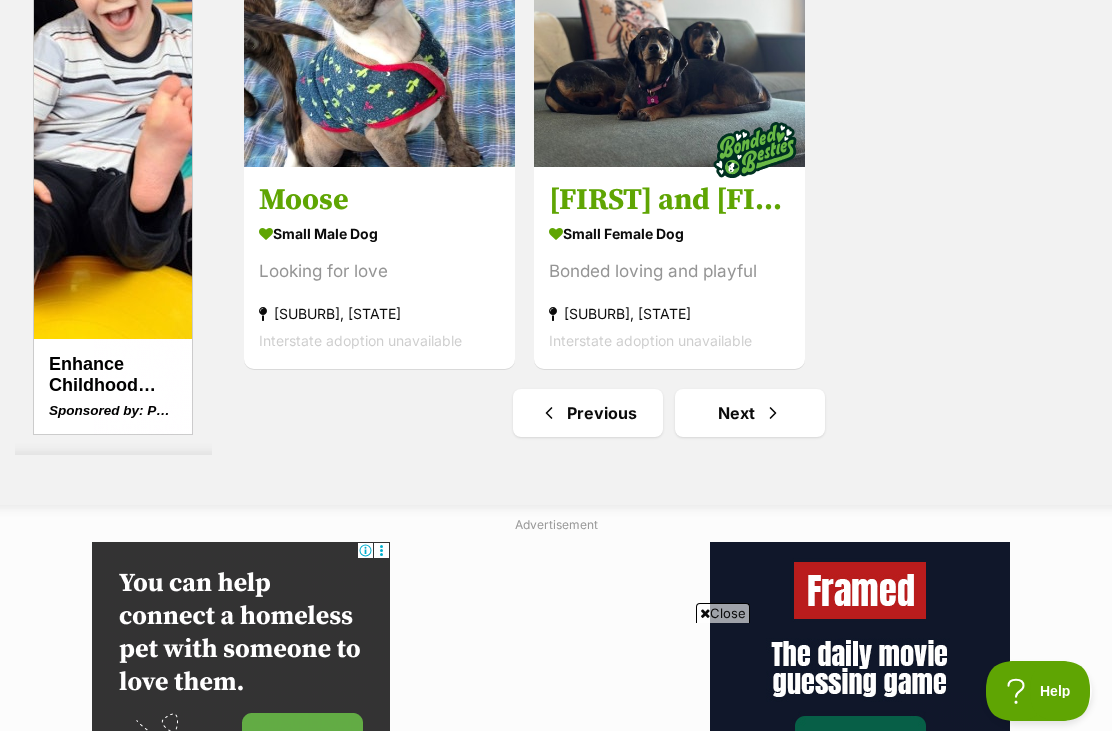 click on "Next" at bounding box center (750, 413) 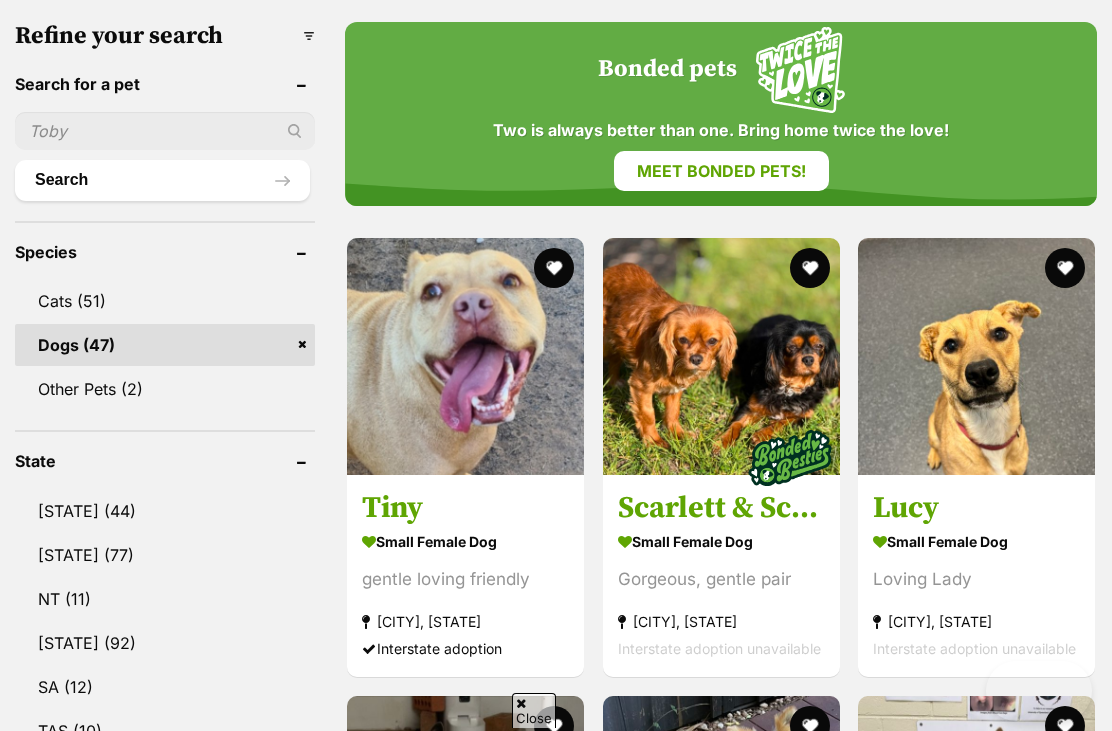 scroll, scrollTop: 0, scrollLeft: 0, axis: both 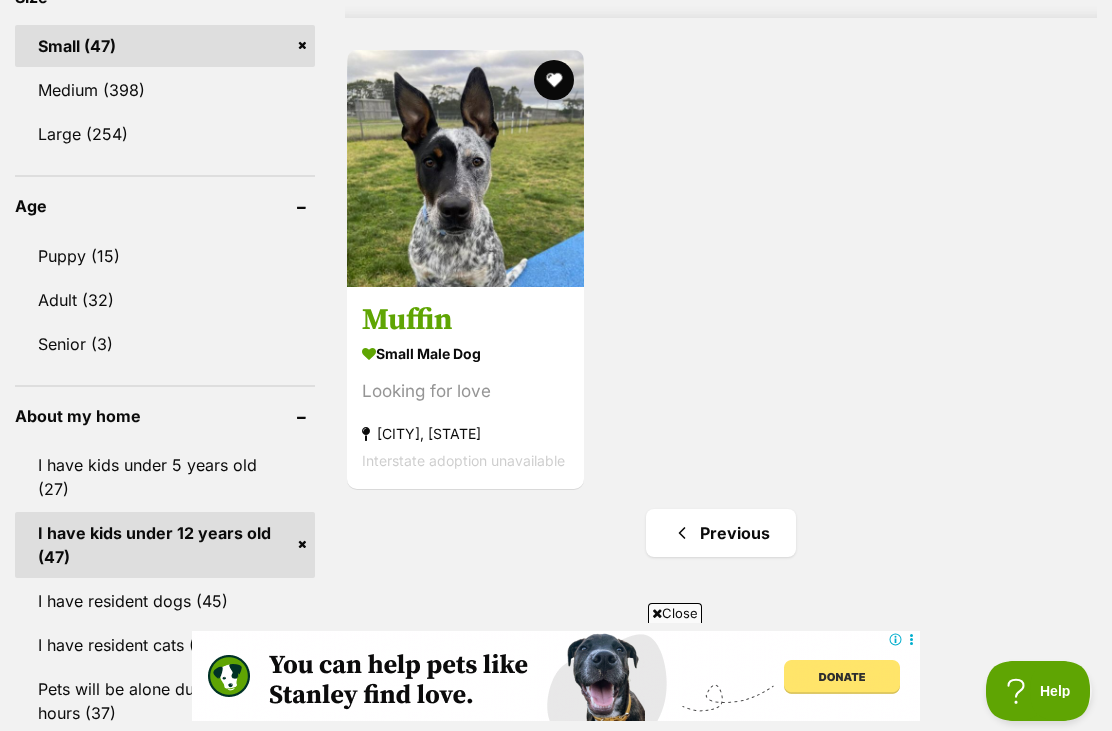 click on "Previous" at bounding box center [721, 533] 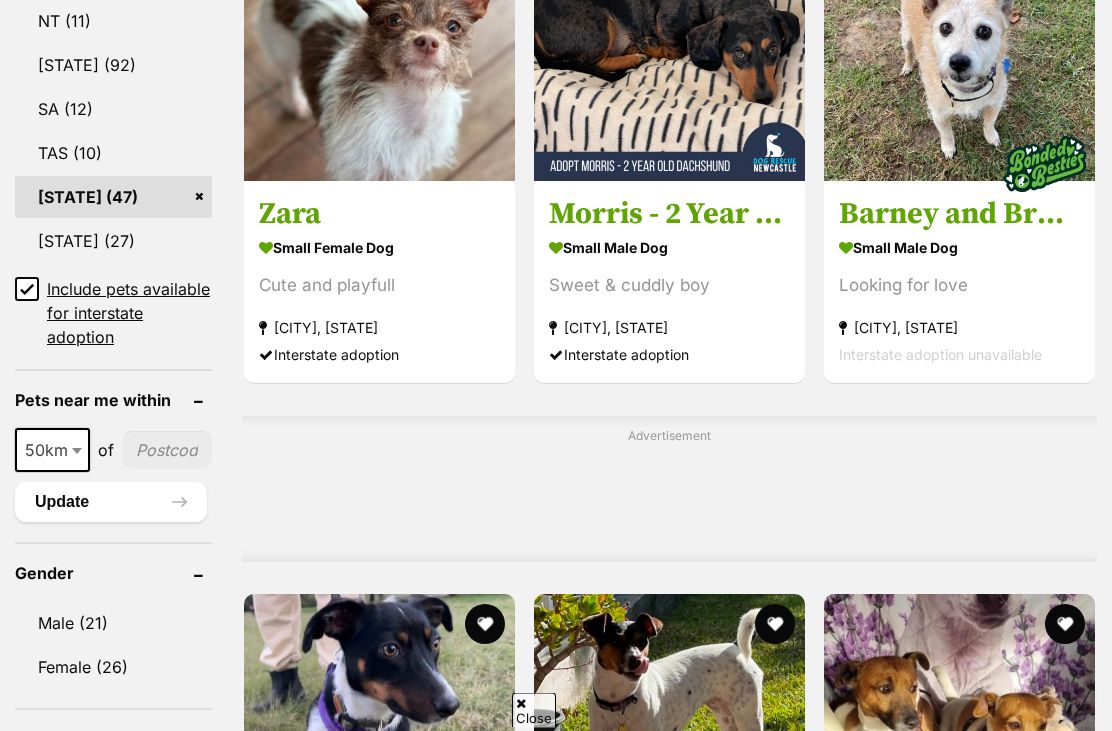 scroll, scrollTop: 1161, scrollLeft: 0, axis: vertical 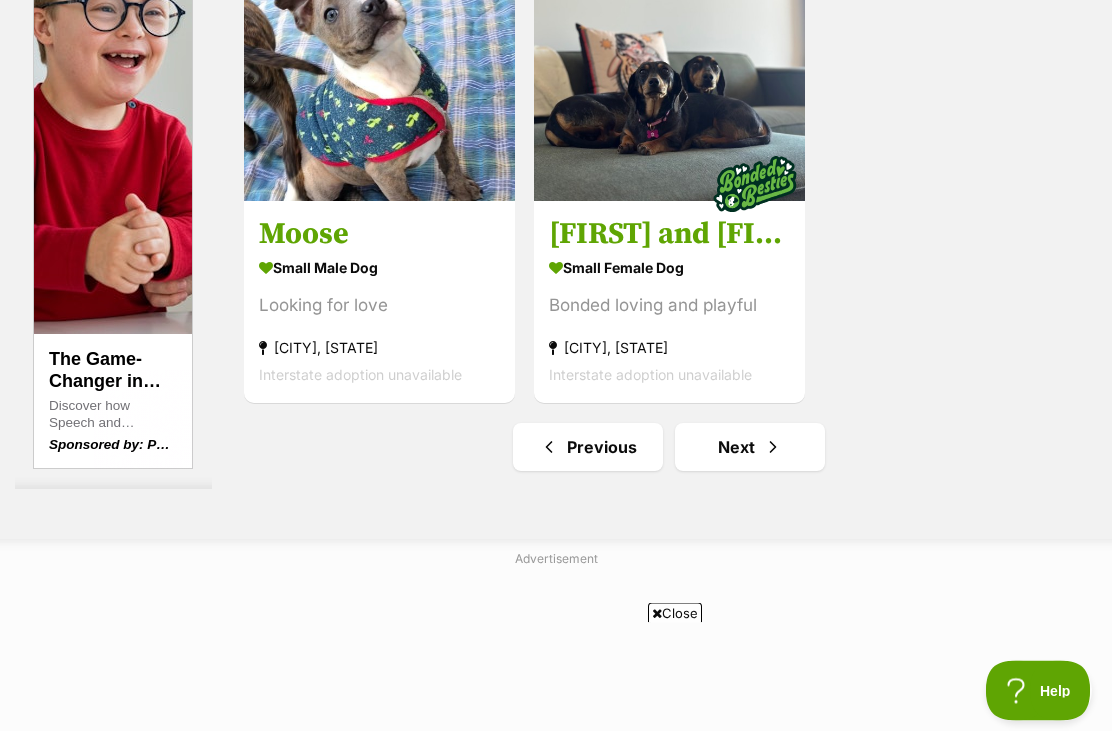 click on "Snug
small male Dog
A real character
Box Hill South, VIC
Interstate adoption unavailable
Marbles
small female Dog
Looking for love
Running Stream, NSW
Interstate adoption
Pebbles
small female Dog
Looking for love
Running Stream, NSW
Interstate adoption
Zara
small female Dog
Cute and playfull
Running Stream, NSW
Interstate adoption
Morris - 2 Year Old Dachshund
small male Dog
Sweet & cuddly boy
Waratah West, NSW
Interstate adoption
Barney and Bruzier
small male Dog
Looking for love
Keysborough, VIC
Interstate adoption unavailable
Advertisement
Ginny - 6 Month Old Dachshund X Border Collie
small female Dog" at bounding box center (669, -1550) 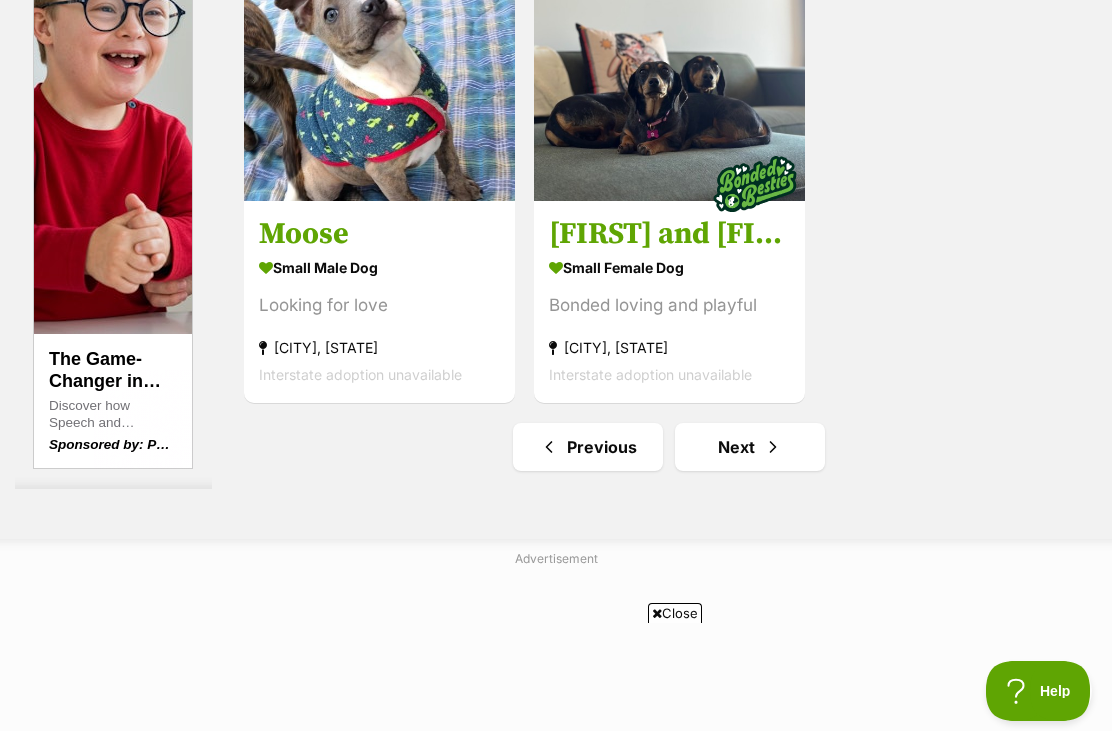 click on "Previous" at bounding box center [588, 447] 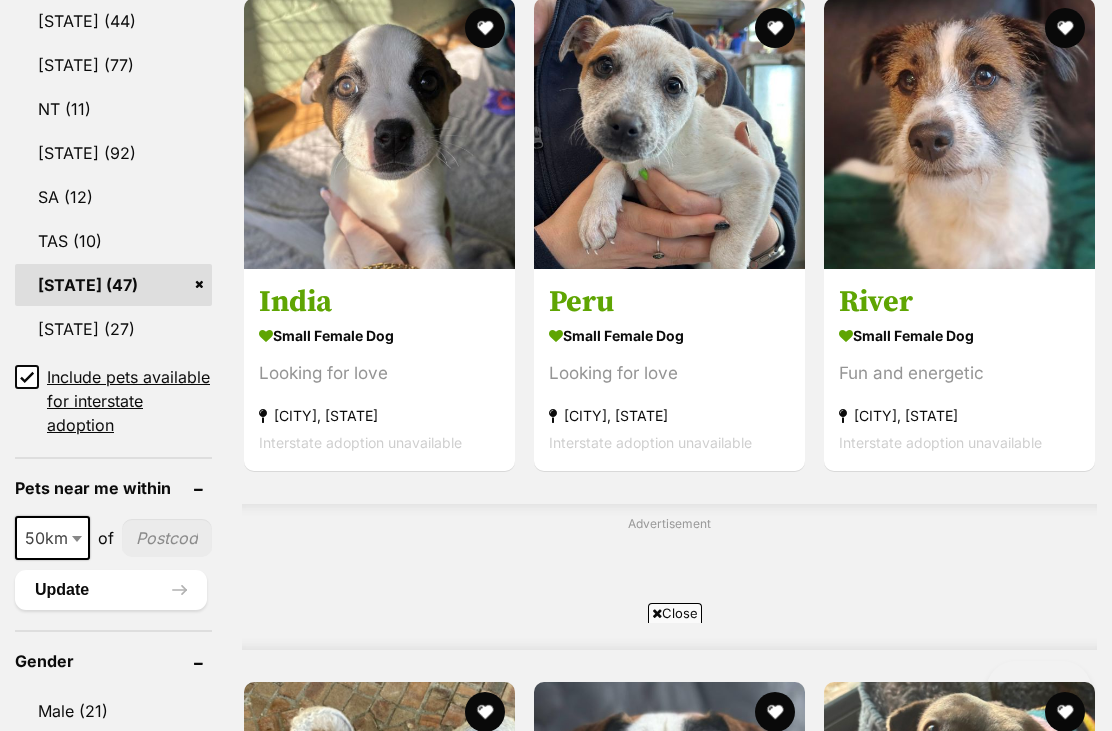 scroll, scrollTop: 1195, scrollLeft: 0, axis: vertical 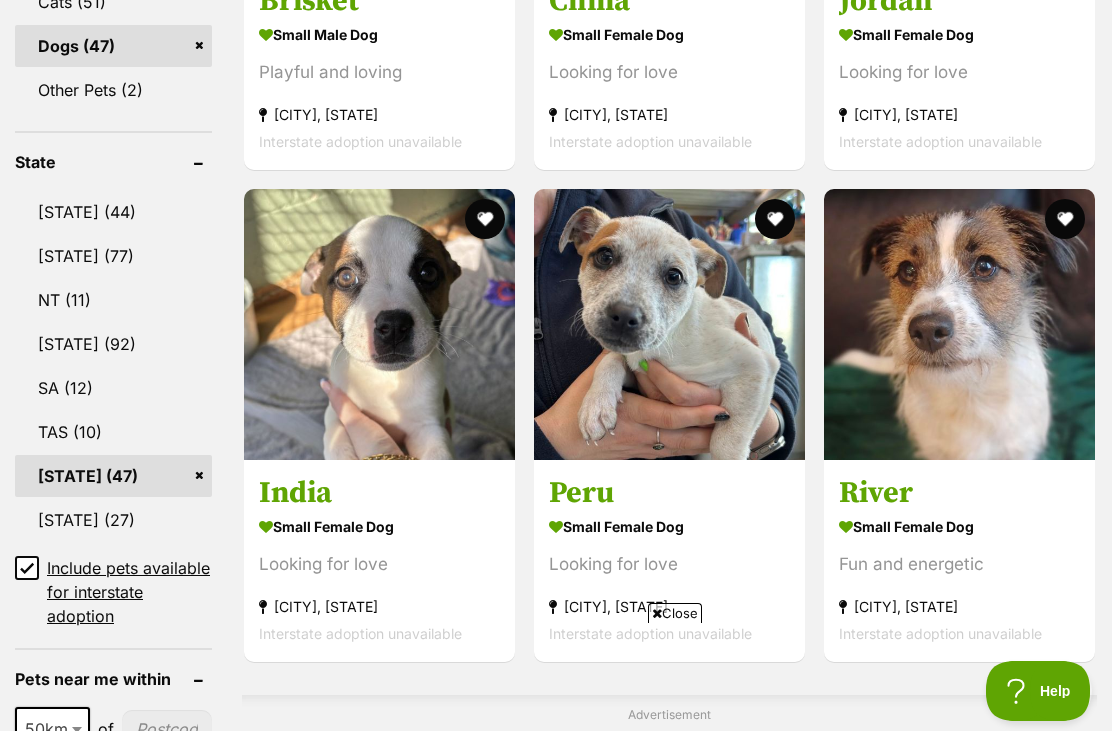 click on "small female Dog" at bounding box center (959, 527) 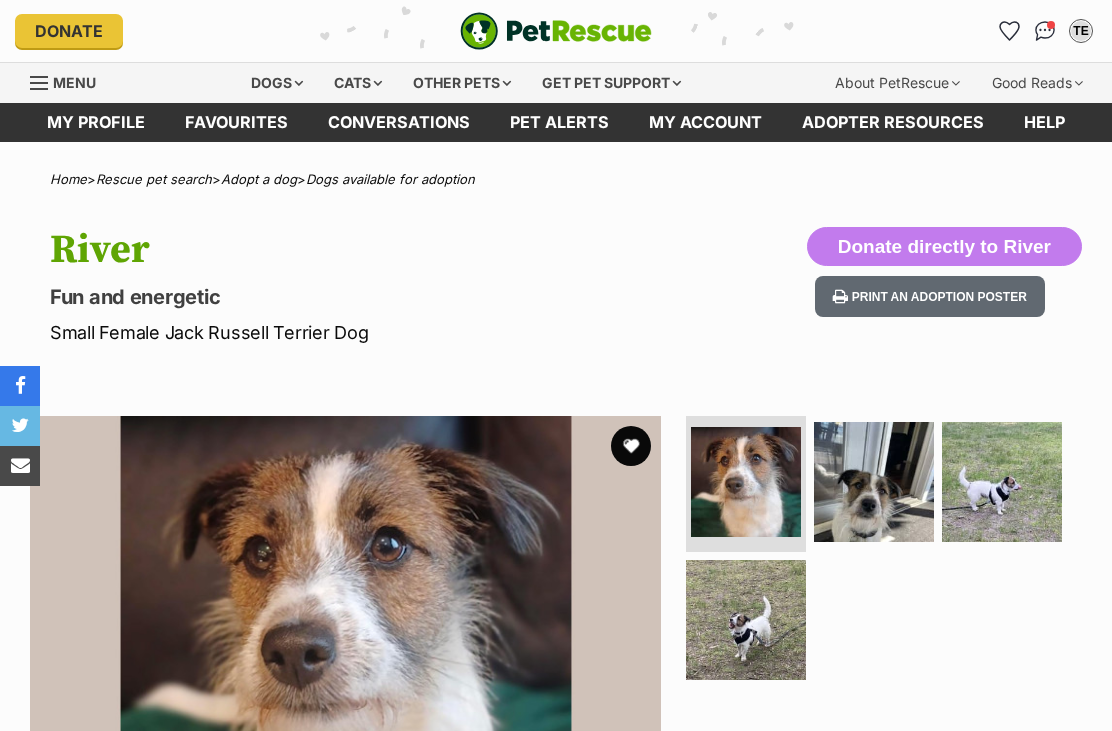 scroll, scrollTop: 0, scrollLeft: 0, axis: both 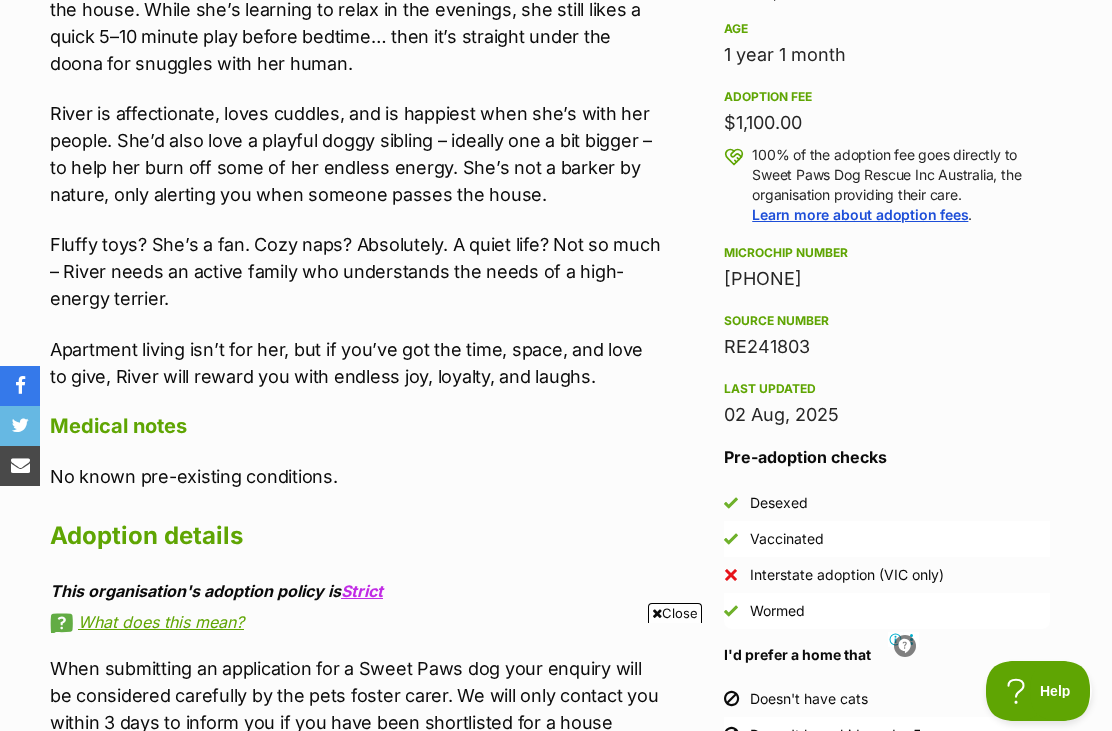 click on "Close" at bounding box center [675, 613] 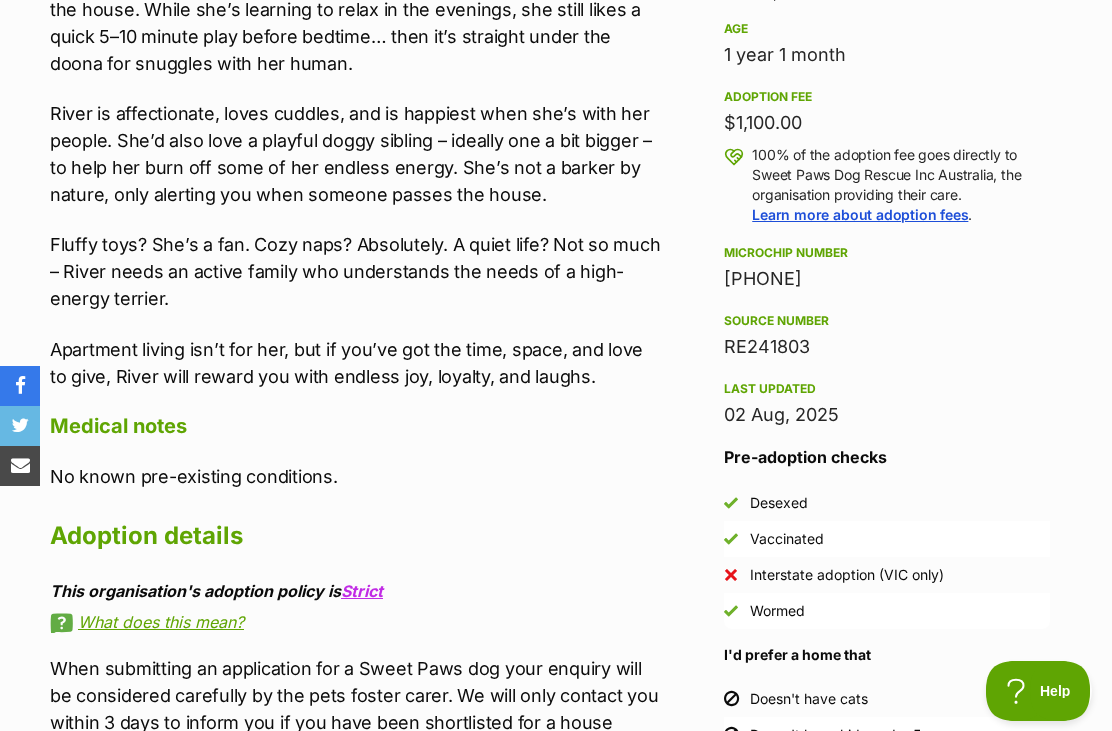 scroll, scrollTop: 0, scrollLeft: 0, axis: both 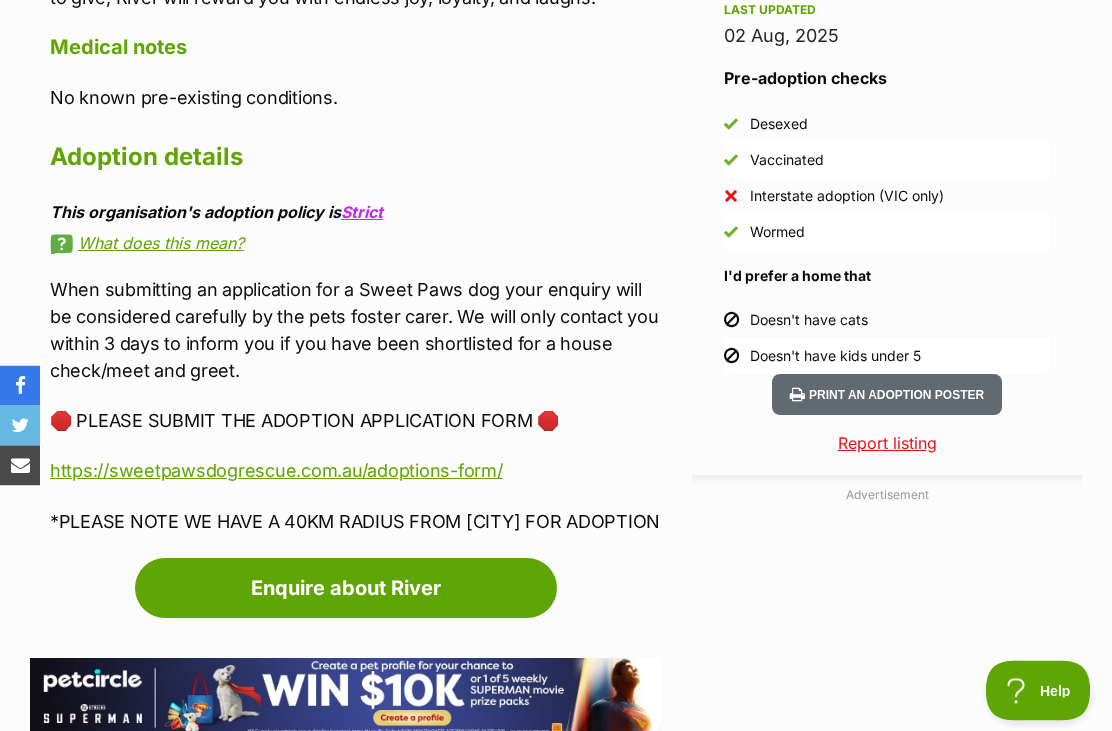 click on "Enquire about River" at bounding box center (346, 589) 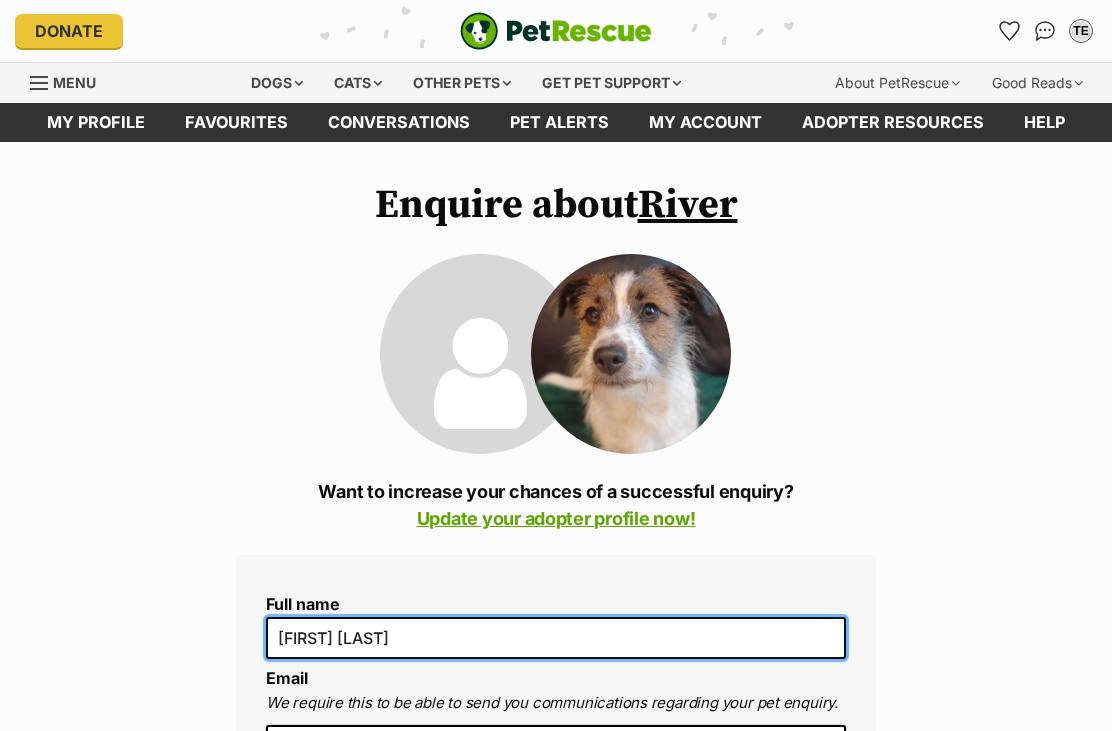 click on "[FIRST] [LAST]" at bounding box center (556, 638) 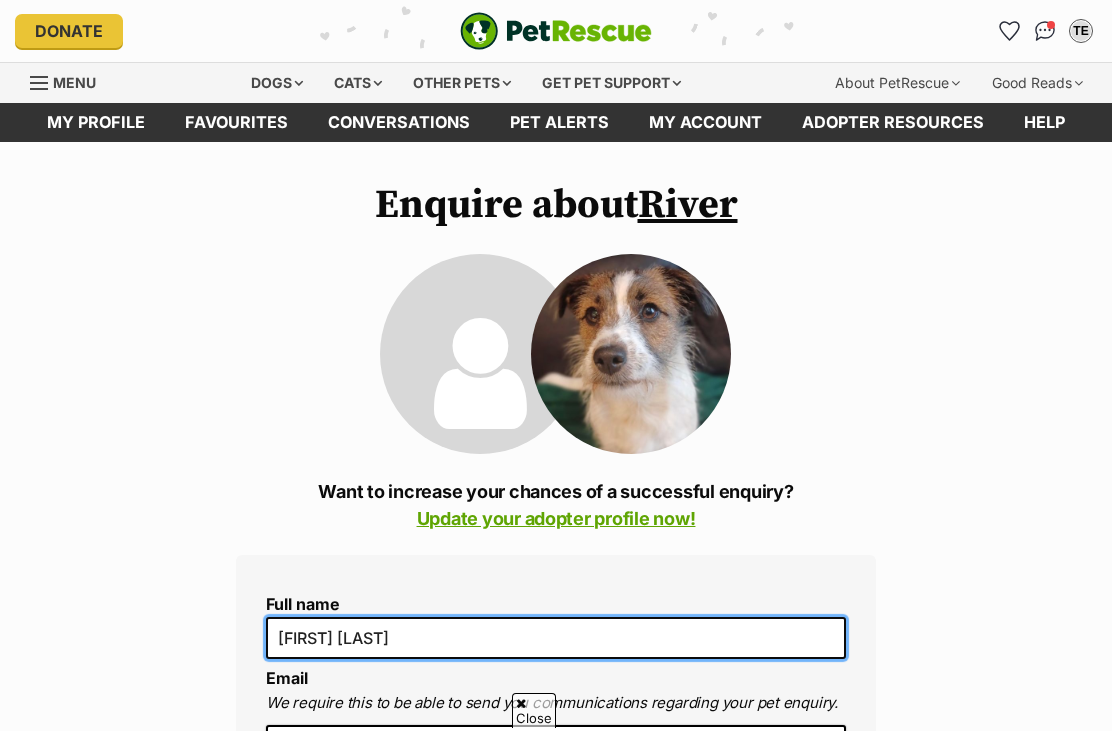 click on "[FIRST] [LAST]" at bounding box center (556, 638) 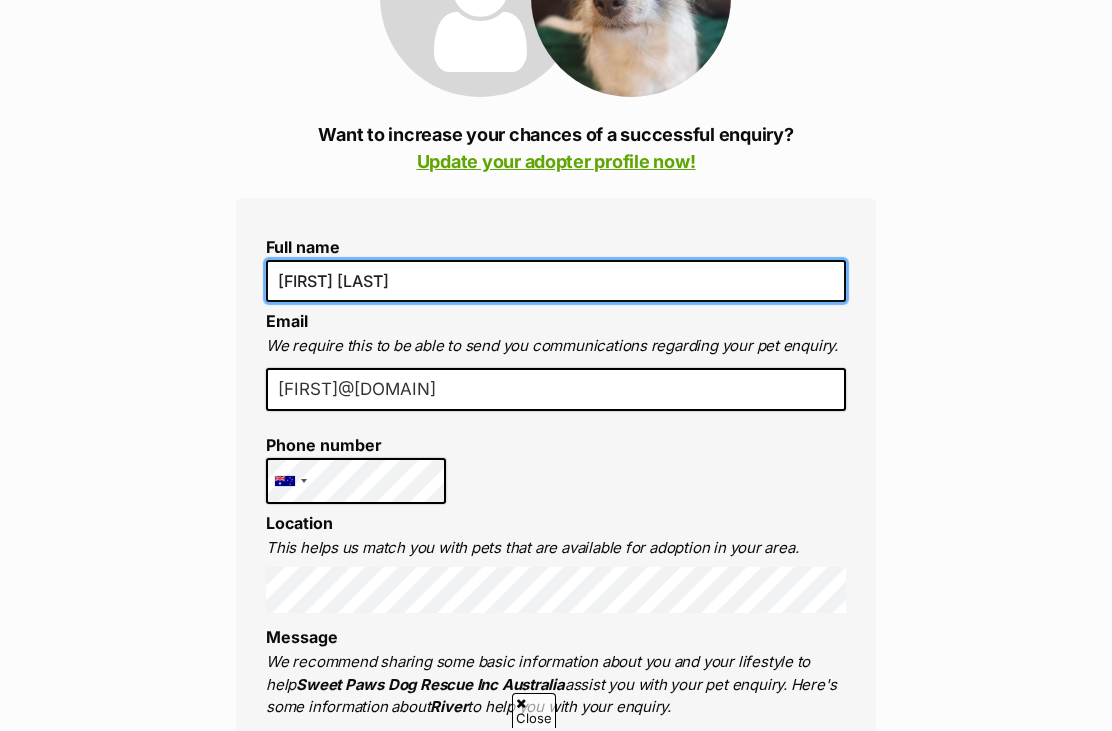scroll, scrollTop: 358, scrollLeft: 0, axis: vertical 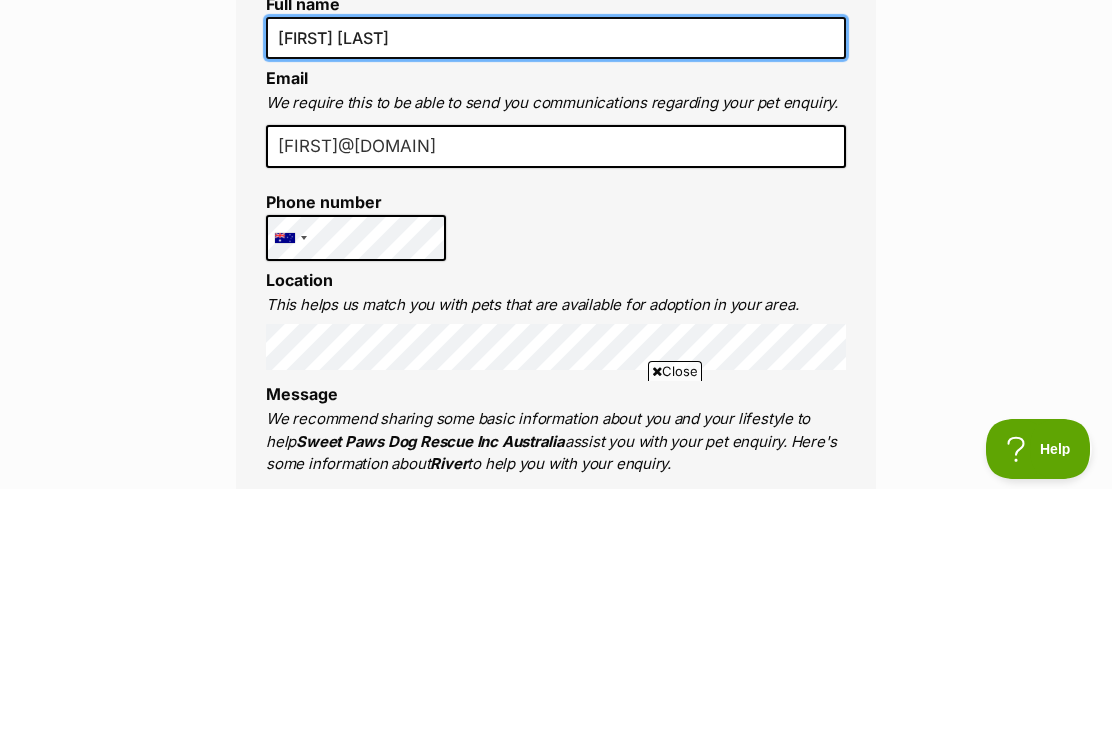 type on "Thomas Everist" 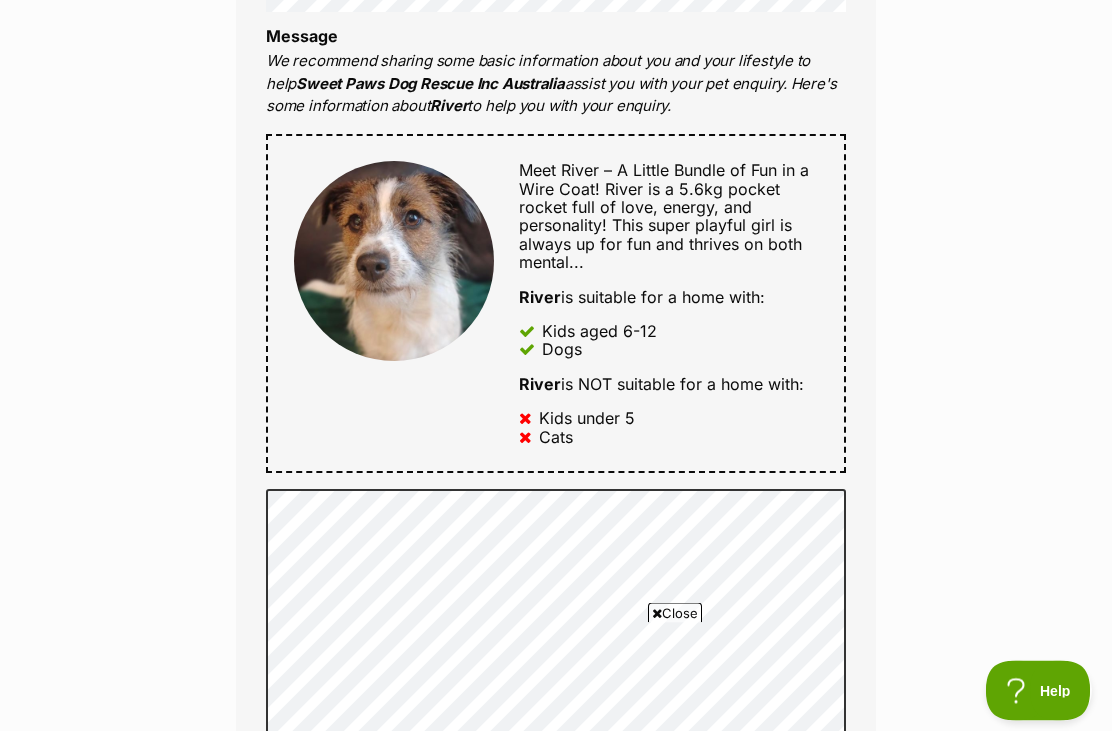 scroll, scrollTop: 959, scrollLeft: 0, axis: vertical 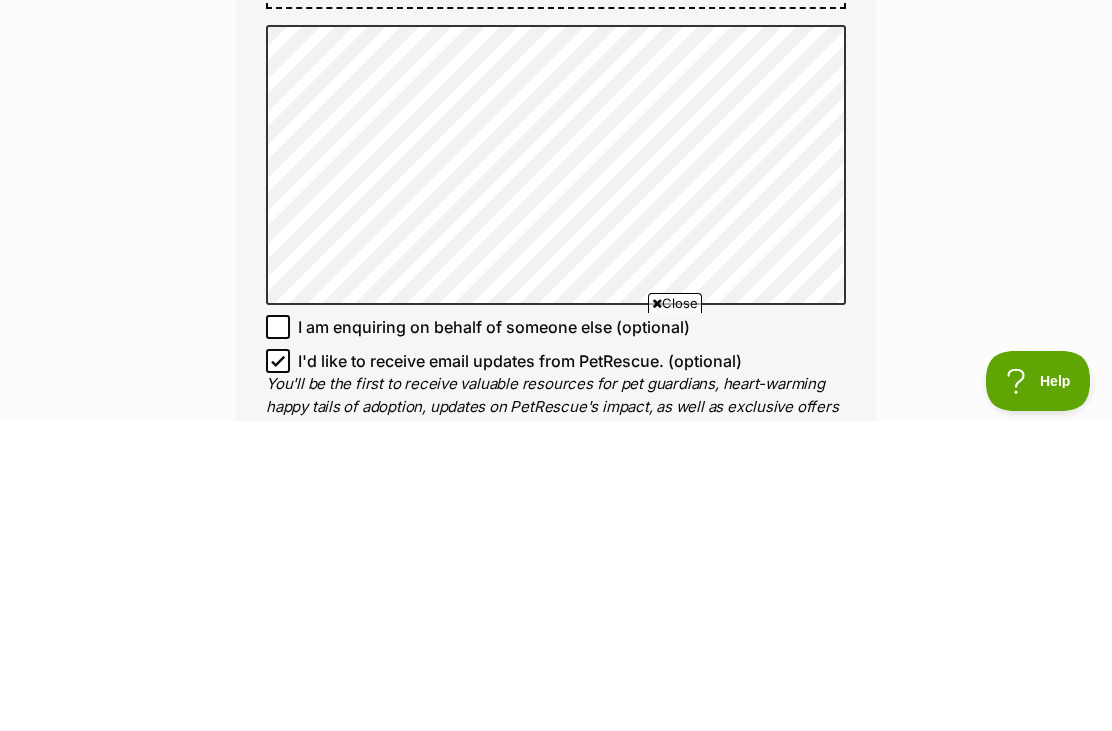 click on "Enquire about  River
Want to increase your chances of a successful enquiry?
Update your adopter profile now!
Full name Thomas Everist
Email
We require this to be able to send you communications regarding your pet enquiry.
everist.thomas@gmail.com
Phone number United States +1 United Kingdom +44 Afghanistan (‫افغانستان‬‎) +93 Albania (Shqipëri) +355 Algeria (‫الجزائر‬‎) +213 American Samoa +1684 Andorra +376 Angola +244 Anguilla +1264 Antigua and Barbuda +1268 Argentina +54 Armenia (Հայաստան) +374 Aruba +297 Australia +61 Austria (Österreich) +43 Azerbaijan (Azərbaycan) +994 Bahamas +1242 Bahrain (‫البحرين‬‎) +973 Bangladesh (বাংলাদেশ) +880 Barbados +1246 Belarus (Беларусь) +375 Belgium (België) +32 Belize +501 Benin (Bénin) +229 Bermuda +1441 Bhutan (འབྲུག) +975 Bolivia +591 Bosnia and Herzegovina (Босна и Херцеговина) +387 Botswana +267 Brazil (Brasil) +55" at bounding box center [556, 356] 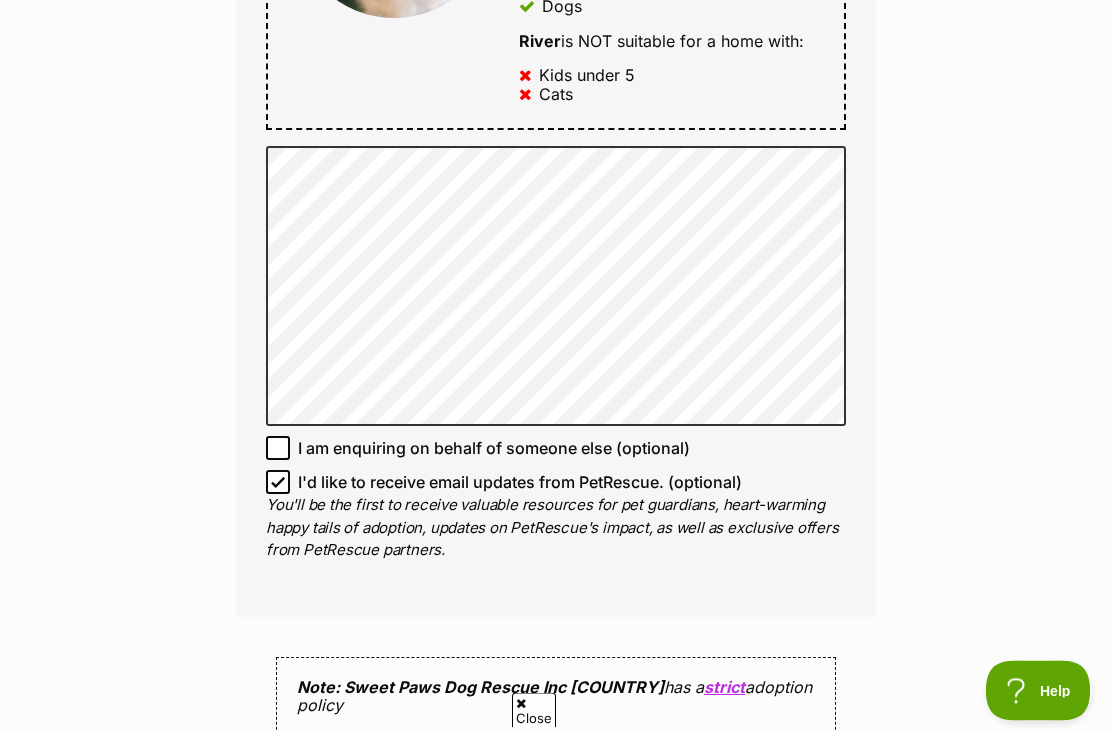 scroll, scrollTop: 1301, scrollLeft: 0, axis: vertical 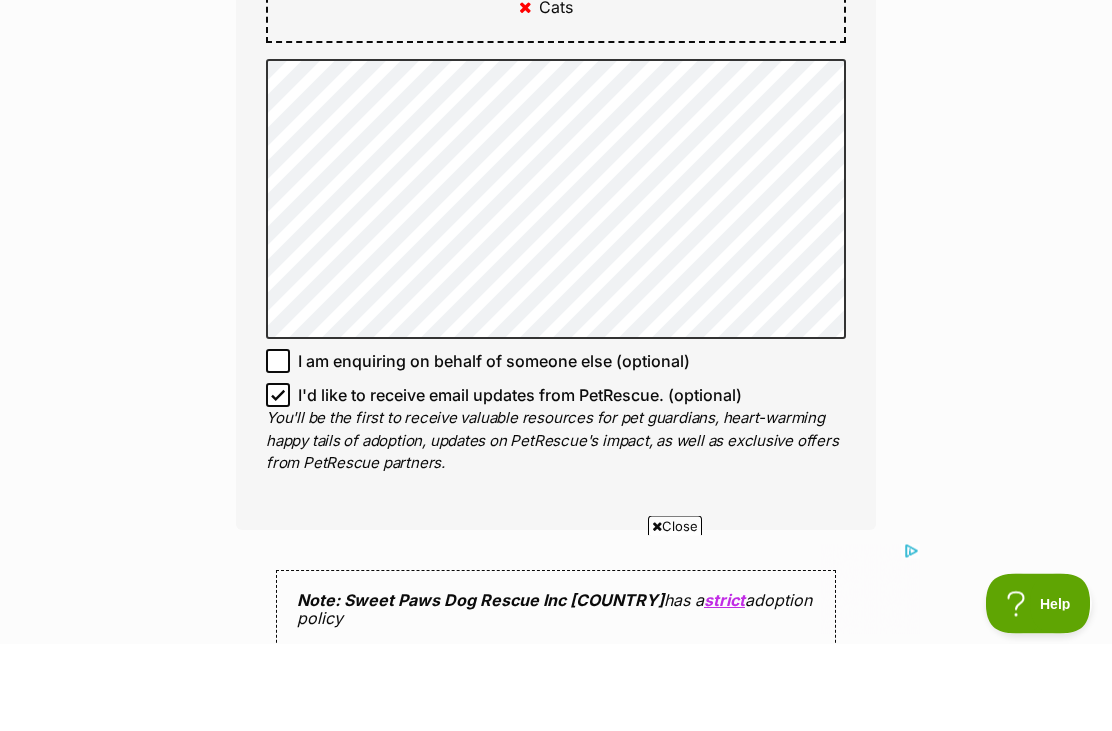 click on "Enquire about  River
Want to increase your chances of a successful enquiry?
Update your adopter profile now!
Full name Thomas Everist
Email
We require this to be able to send you communications regarding your pet enquiry.
everist.thomas@gmail.com
Phone number United States +1 United Kingdom +44 Afghanistan (‫افغانستان‬‎) +93 Albania (Shqipëri) +355 Algeria (‫الجزائر‬‎) +213 American Samoa +1684 Andorra +376 Angola +244 Anguilla +1264 Antigua and Barbuda +1268 Argentina +54 Armenia (Հայաստան) +374 Aruba +297 Australia +61 Austria (Österreich) +43 Azerbaijan (Azərbaycan) +994 Bahamas +1242 Bahrain (‫البحرين‬‎) +973 Bangladesh (বাংলাদেশ) +880 Barbados +1246 Belarus (Беларусь) +375 Belgium (België) +32 Belize +501 Benin (Bénin) +229 Bermuda +1441 Bhutan (འབྲུག) +975 Bolivia +591 Bosnia and Herzegovina (Босна и Херцеговина) +387 Botswana +267 Brazil (Brasil) +55" at bounding box center (556, 168) 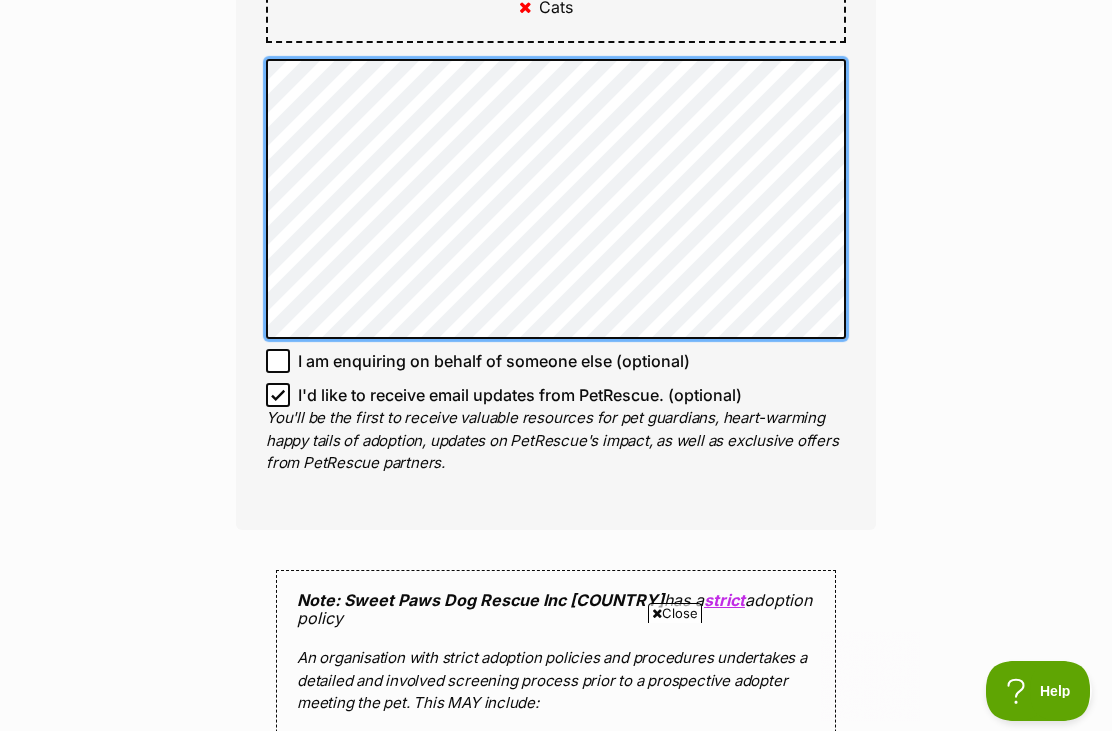 scroll, scrollTop: 0, scrollLeft: 0, axis: both 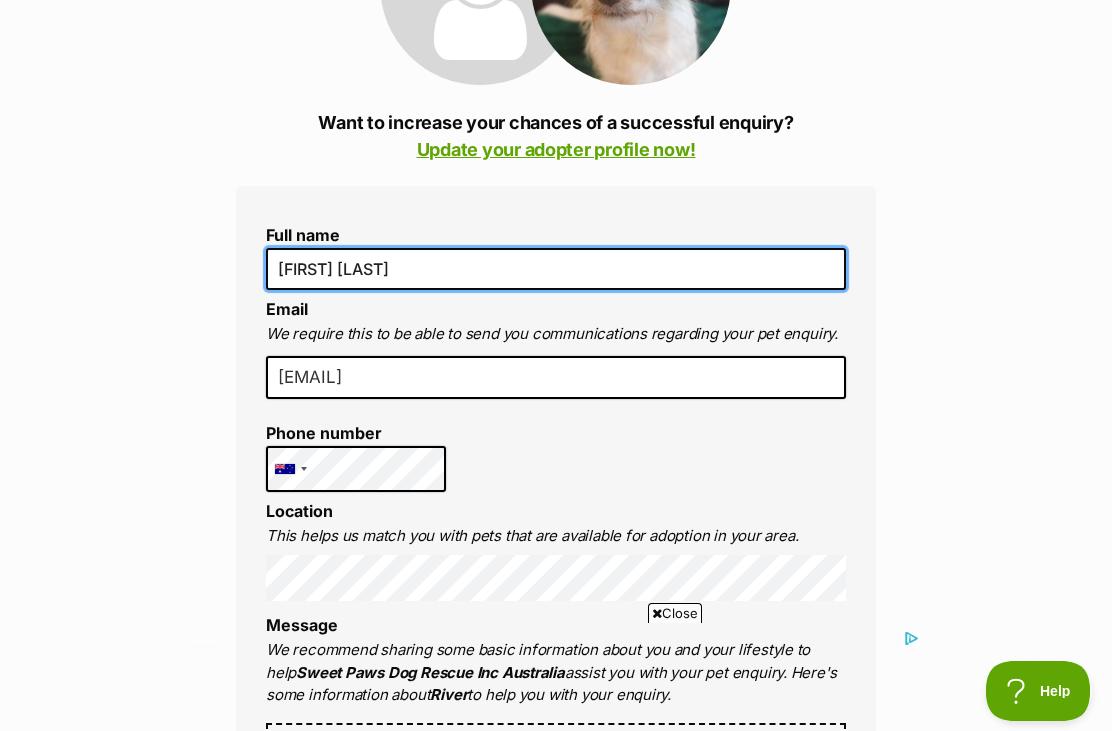 click on "[FIRST] [LAST]" at bounding box center [556, 269] 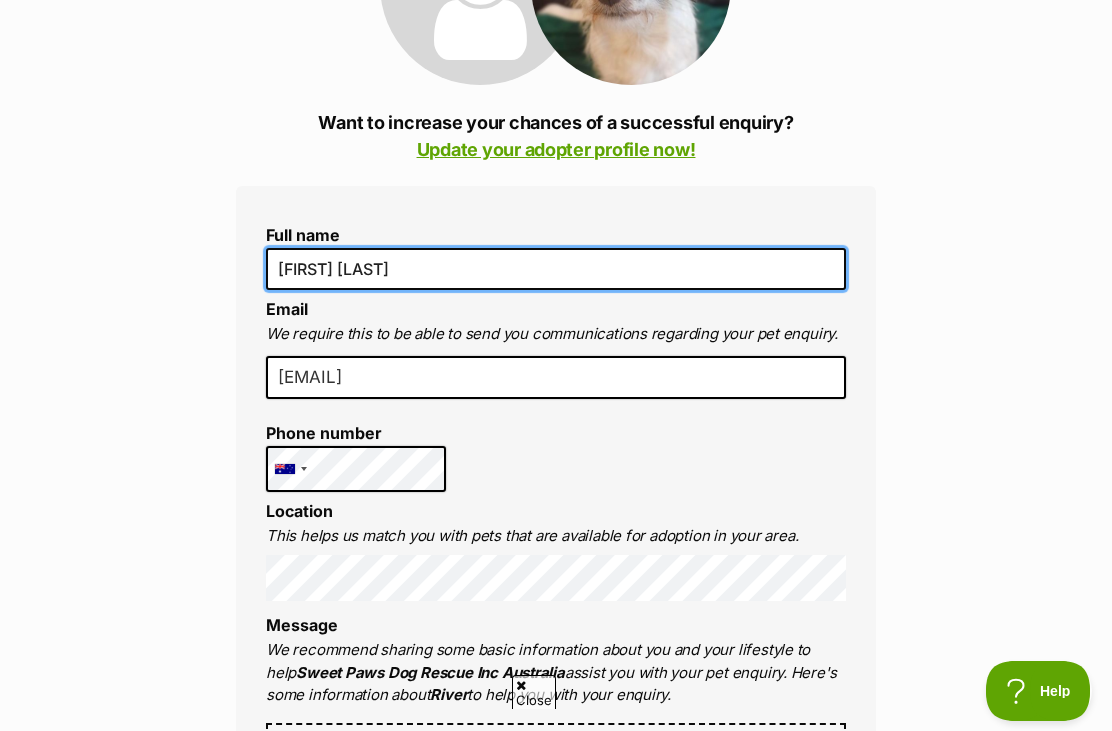 scroll, scrollTop: 0, scrollLeft: 0, axis: both 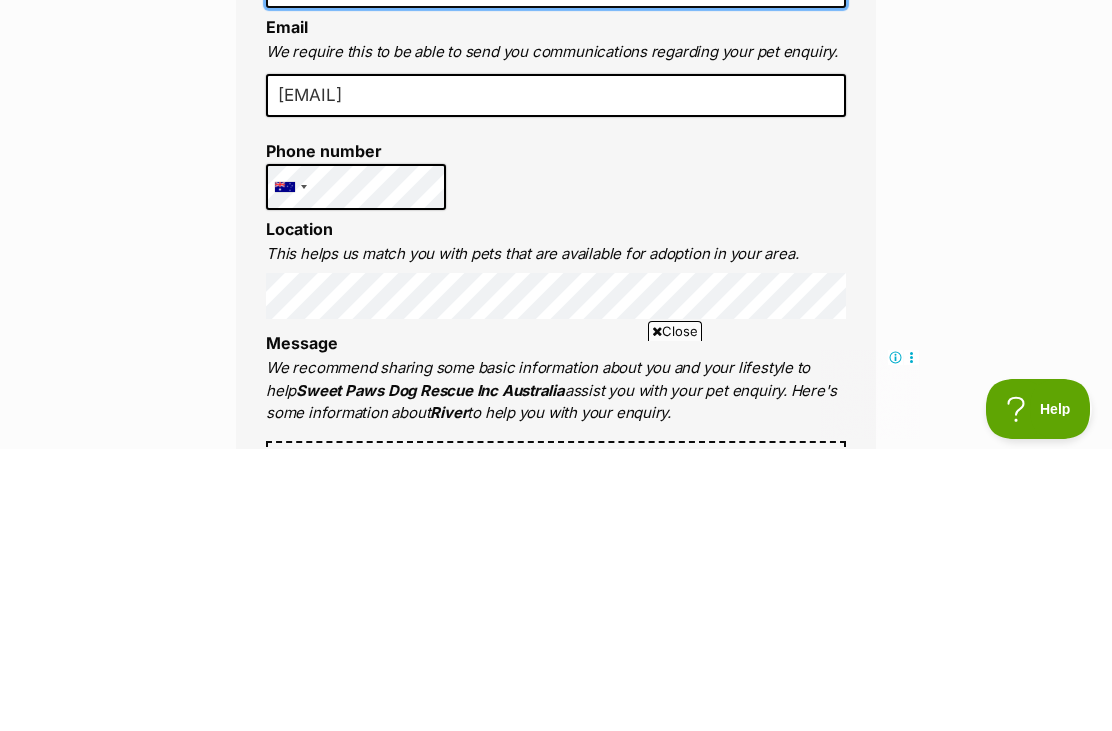 type on "[FIRST] [LAST]" 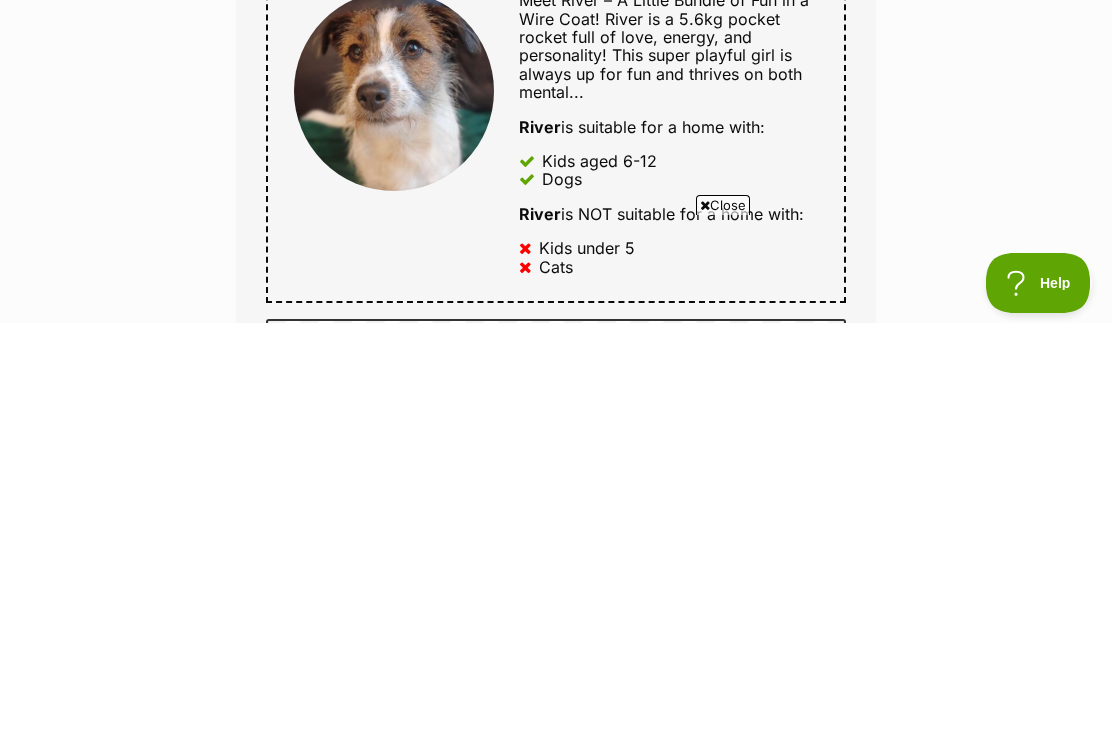 scroll, scrollTop: 1128, scrollLeft: 0, axis: vertical 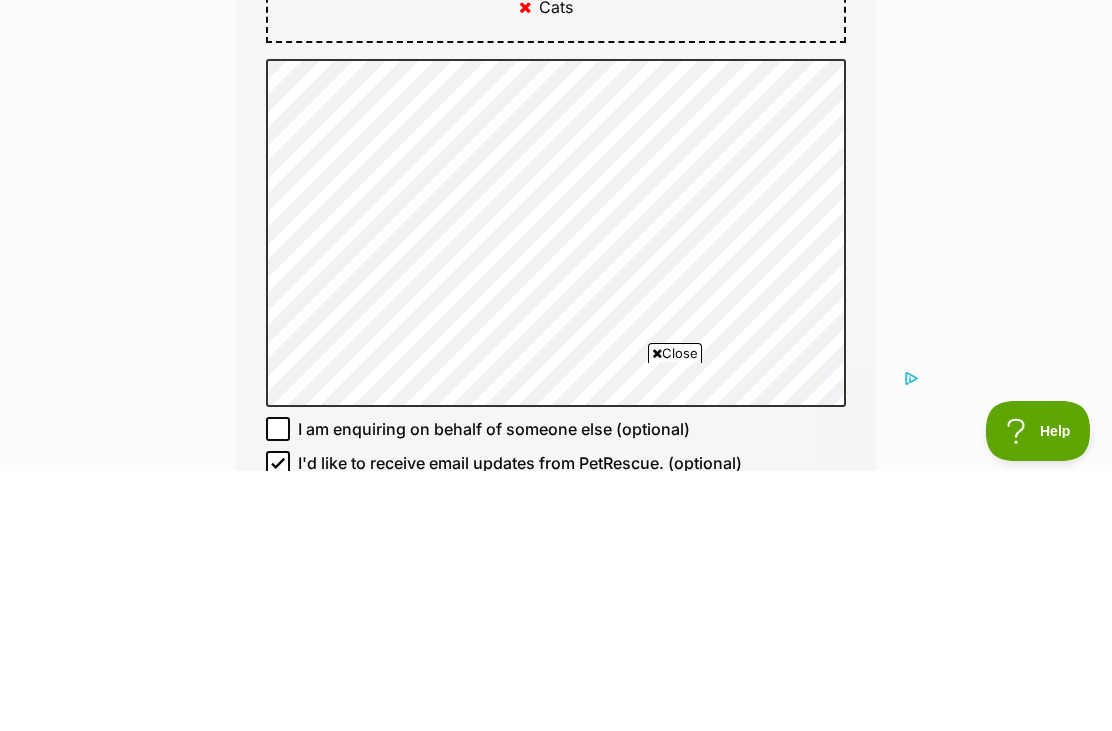 click on "Enquire about  River
Want to increase your chances of a successful enquiry?
Update your adopter profile now!
Full name Thomas Everist
Email
We require this to be able to send you communications regarding your pet enquiry.
everist.thomas@gmail.com
Phone number United States +1 United Kingdom +44 Afghanistan (‫افغانستان‬‎) +93 Albania (Shqipëri) +355 Algeria (‫الجزائر‬‎) +213 American Samoa +1684 Andorra +376 Angola +244 Anguilla +1264 Antigua and Barbuda +1268 Argentina +54 Armenia (Հայաստան) +374 Aruba +297 Australia +61 Austria (Österreich) +43 Azerbaijan (Azərbaycan) +994 Bahamas +1242 Bahrain (‫البحرين‬‎) +973 Bangladesh (বাংলাদেশ) +880 Barbados +1246 Belarus (Беларусь) +375 Belgium (België) +32 Belize +501 Benin (Bénin) +229 Bermuda +1441 Bhutan (འབྲུག) +975 Bolivia +591 Bosnia and Herzegovina (Босна и Херцеговина) +387 Botswana +267 Brazil (Brasil) +55" at bounding box center [556, 359] 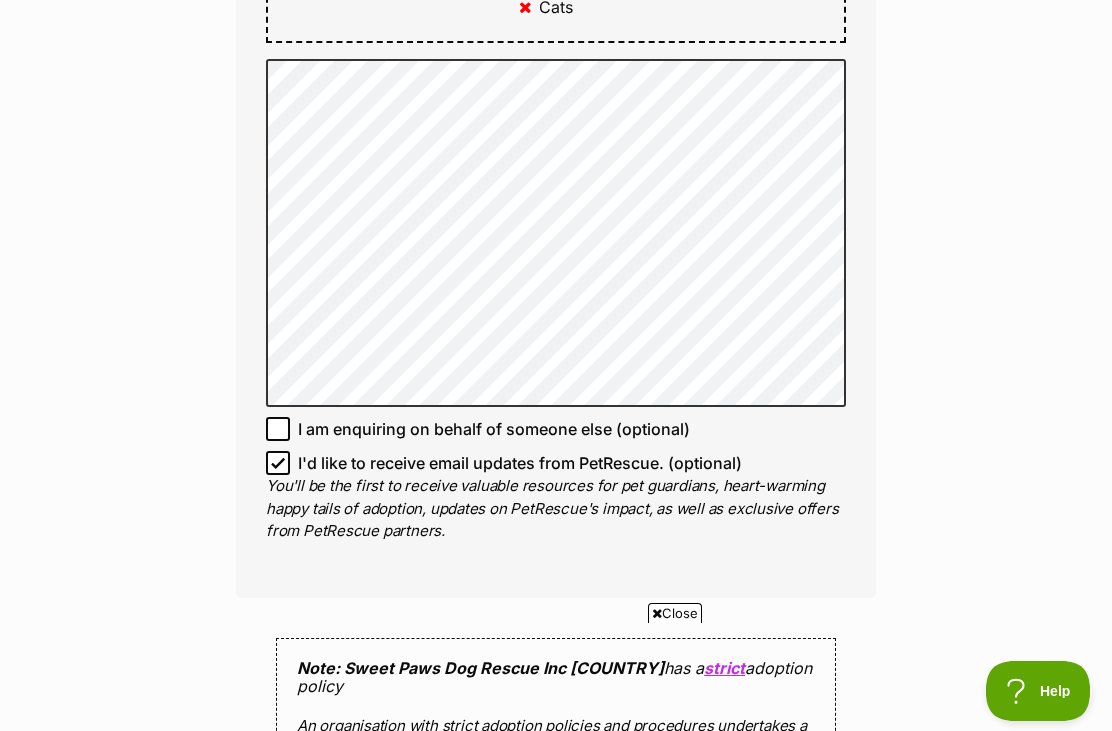 scroll, scrollTop: 0, scrollLeft: 0, axis: both 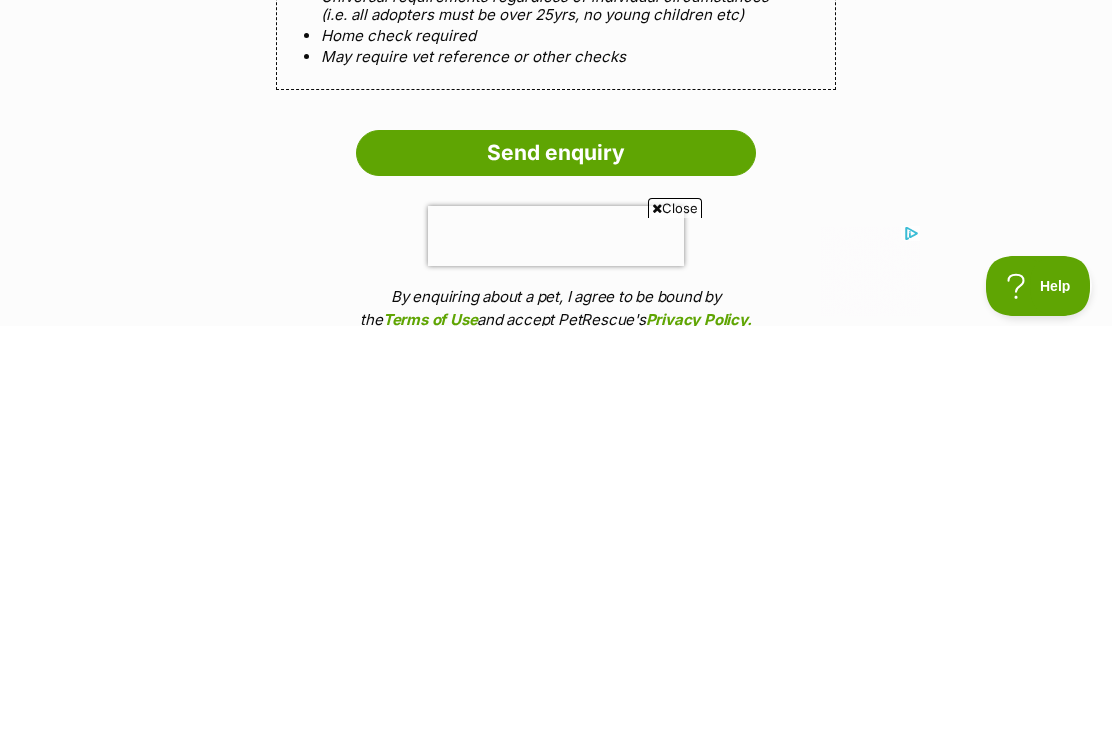 click on "Send enquiry" at bounding box center [556, 558] 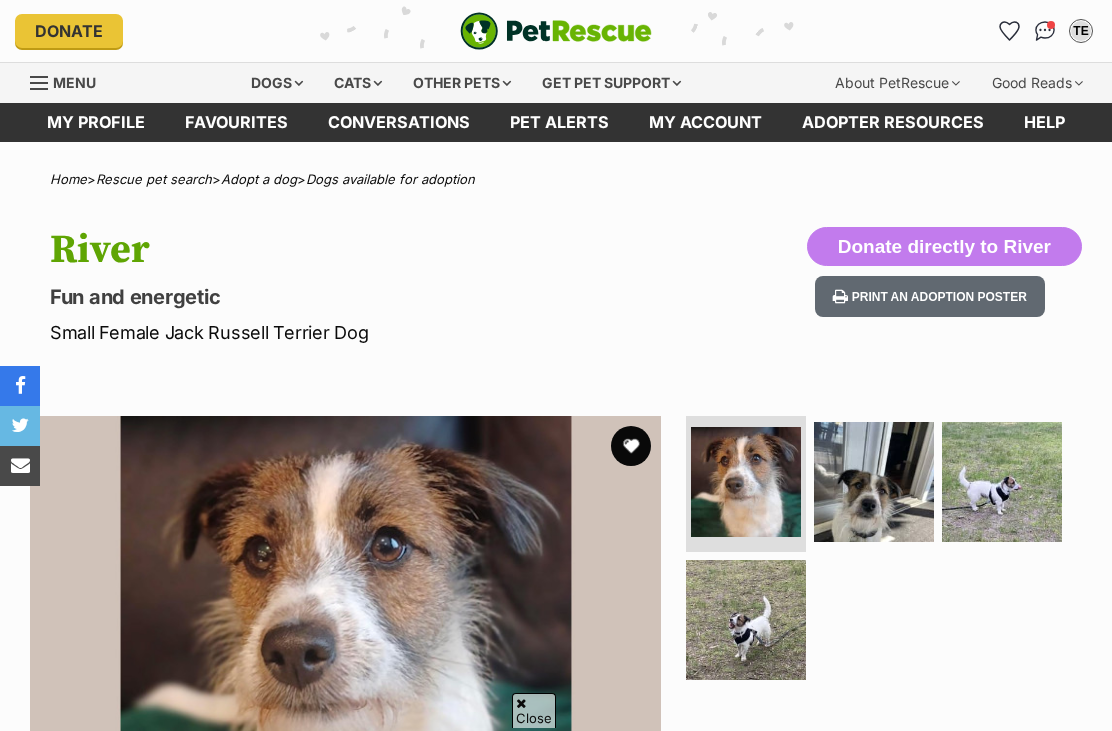 scroll, scrollTop: 1835, scrollLeft: 0, axis: vertical 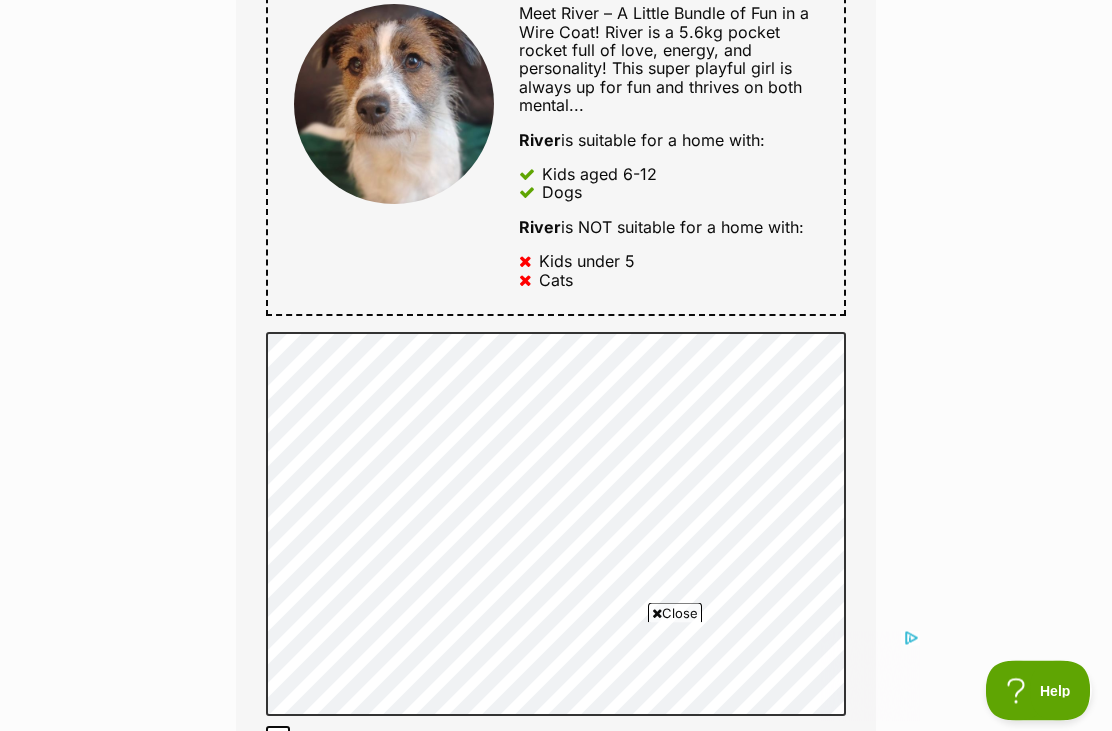 click on "Enquire about  River
Want to increase your chances of a successful enquiry?
Update your adopter profile now!
Oops! Just a few hairballs to clean up below...
Location:
Can't be blank
Full name Thomas Everist
Email
We require this to be able to send you communications regarding your pet enquiry.
everist.thomas@gmail.com
Phone number United States +1 United Kingdom +44 Afghanistan (‫افغانستان‬‎) +93 Albania (Shqipëri) +355 Algeria (‫الجزائر‬‎) +213 American Samoa +1684 Andorra +376 Angola +244 Anguilla +1264 Antigua and Barbuda +1268 Argentina +54 Armenia (Հայաստան) +374 Aruba +297 Australia +61 Austria (Österreich) +43 Azerbaijan (Azərbaycan) +994 Bahamas +1242 Bahrain (‫البحرين‬‎) +973 Bangladesh (বাংলাদেশ) +880 Barbados +1246 Belarus (Беларусь) +375 Belgium (België) +32 Belize +501 Benin (Bénin) +229 Bermuda +1441 Bhutan (འབྲུག) +975 Bolivia" at bounding box center [556, 331] 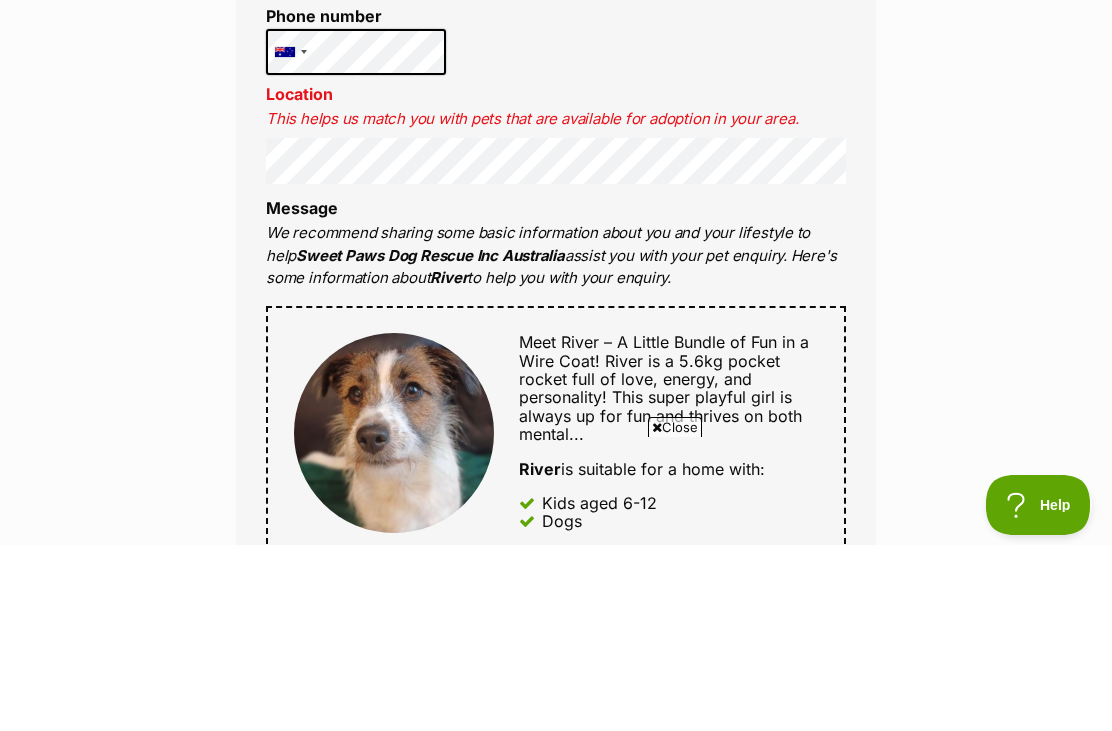 scroll, scrollTop: 0, scrollLeft: 0, axis: both 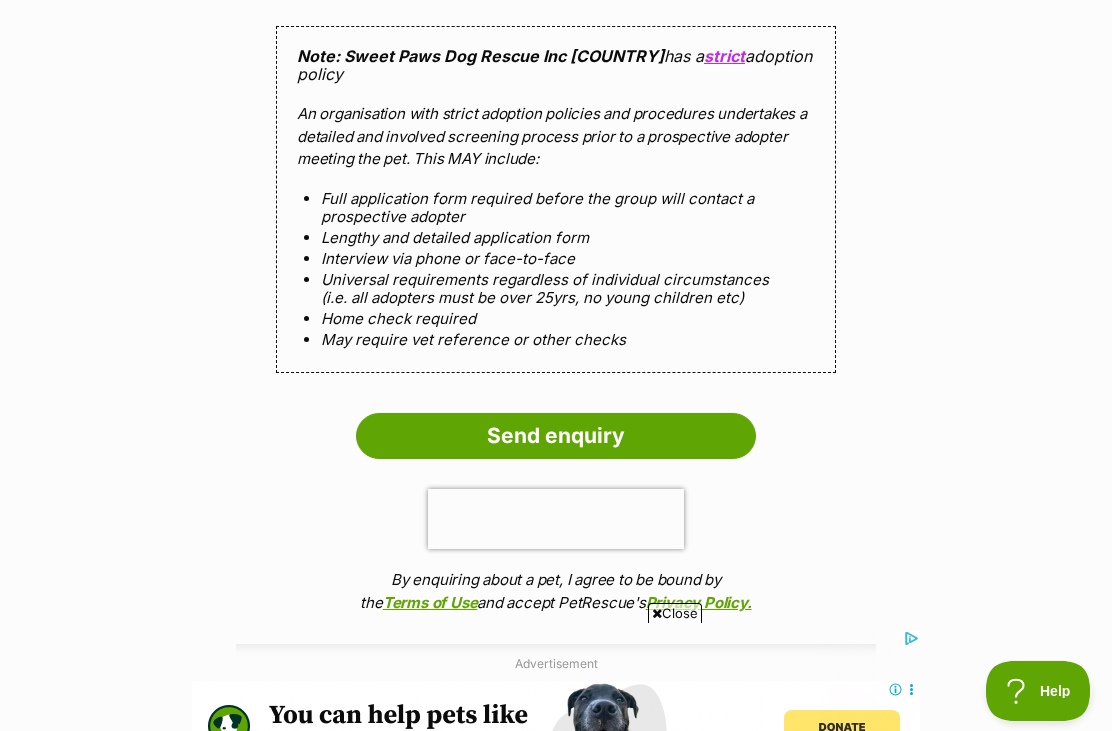 click on "Send enquiry" at bounding box center (556, 436) 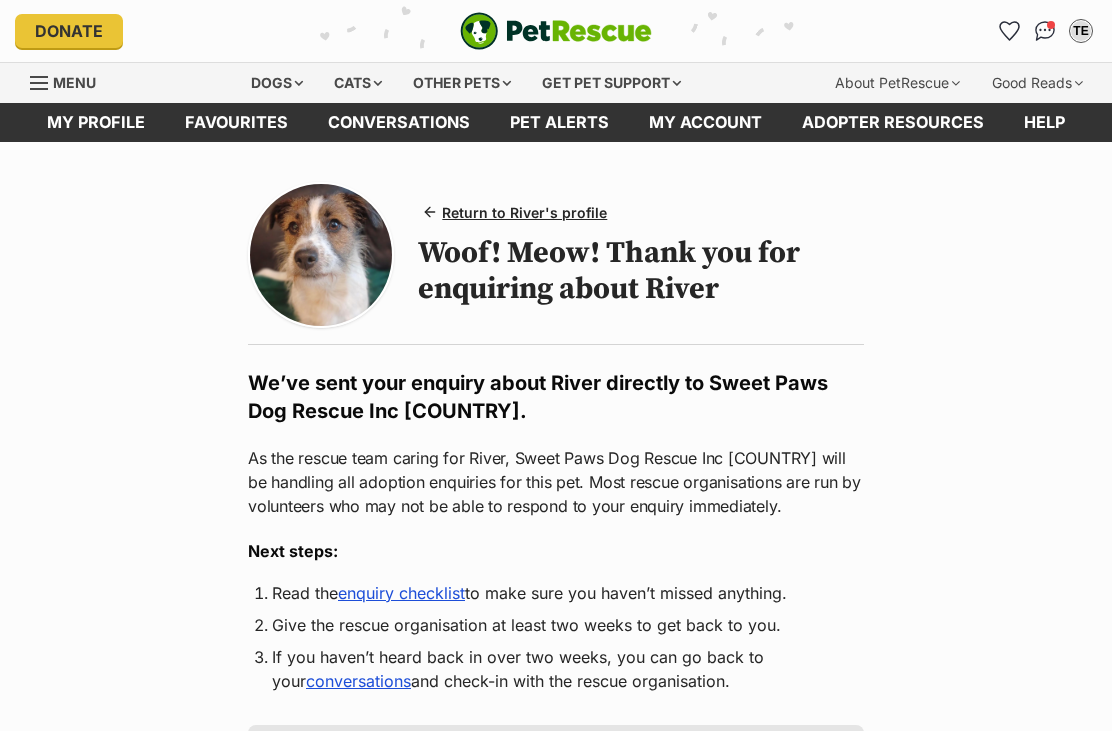 scroll, scrollTop: 0, scrollLeft: 0, axis: both 